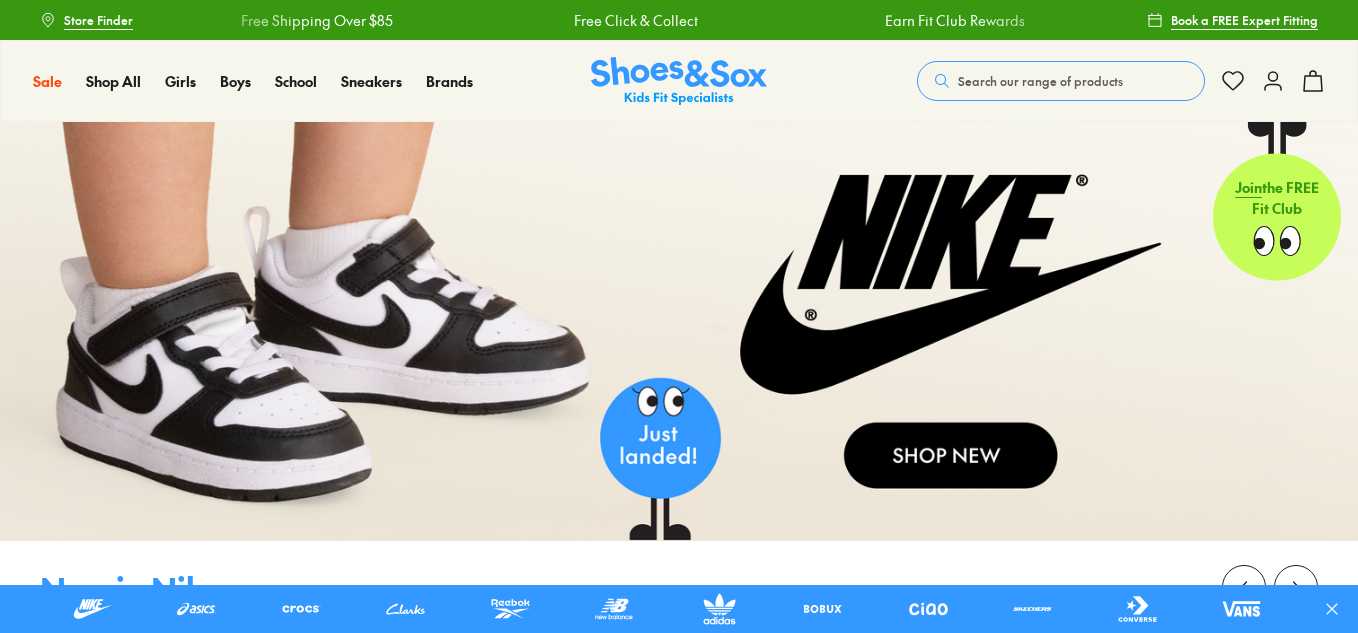 scroll, scrollTop: 0, scrollLeft: 0, axis: both 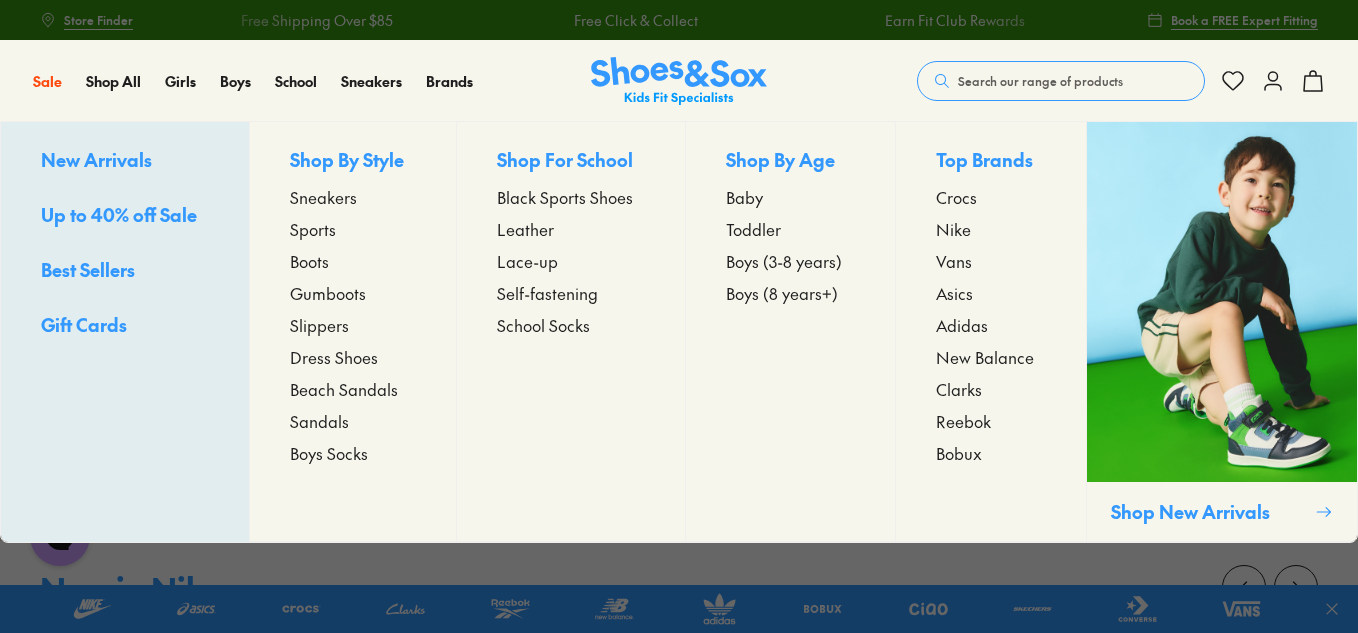 click on "Gumboots" at bounding box center (328, 293) 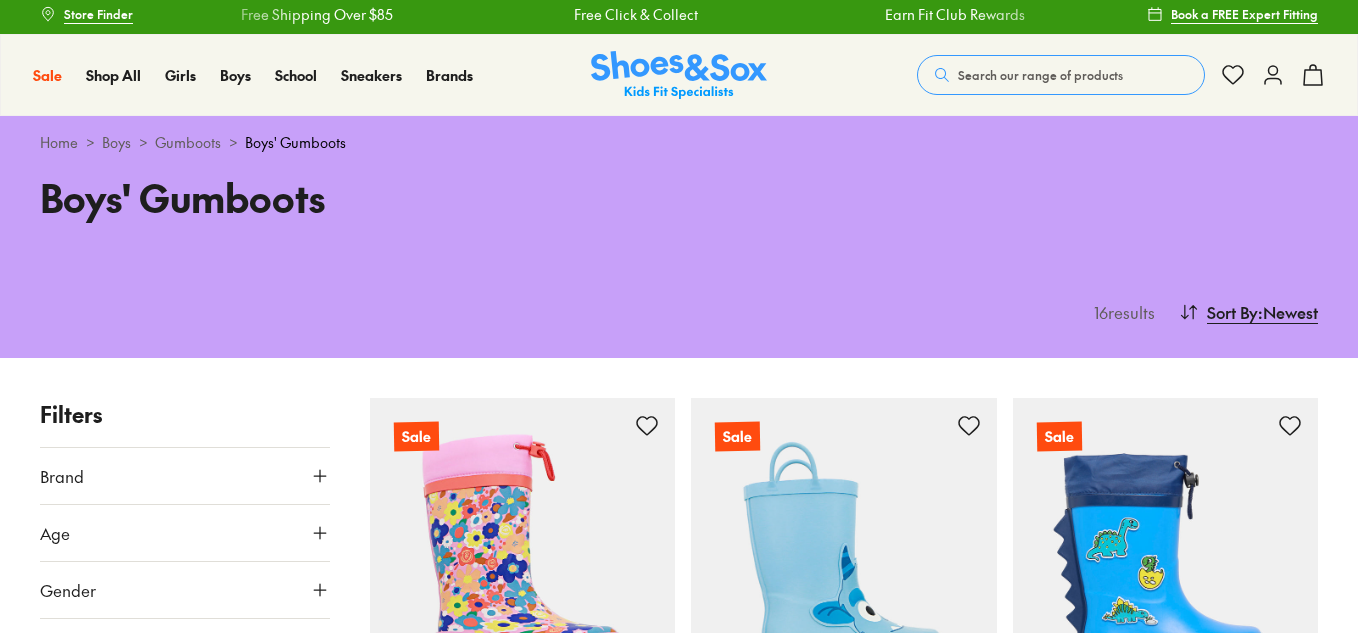 scroll, scrollTop: 200, scrollLeft: 0, axis: vertical 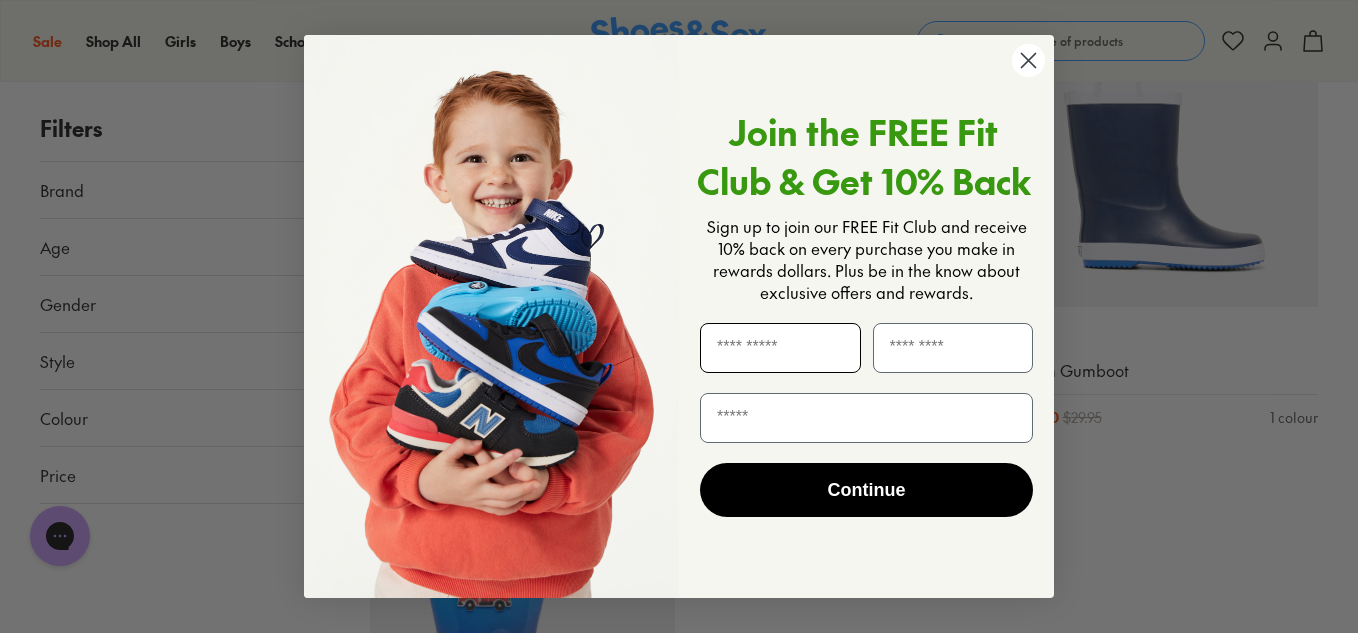 click at bounding box center [780, 348] 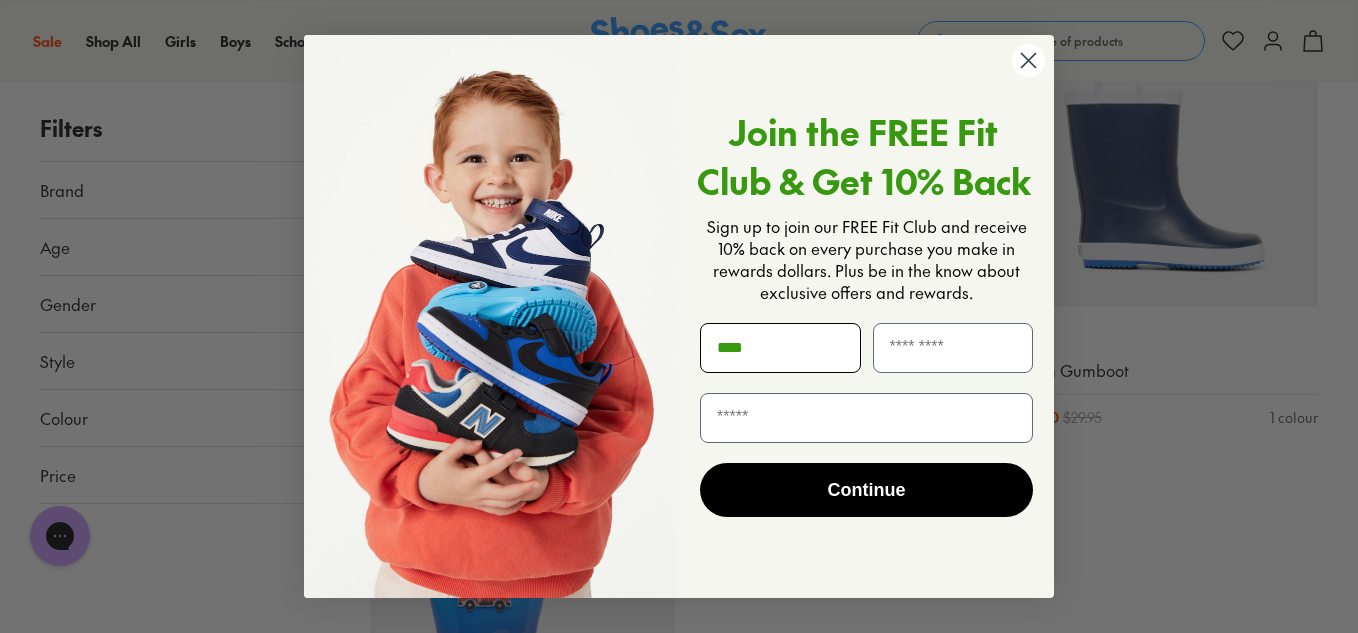 type on "****" 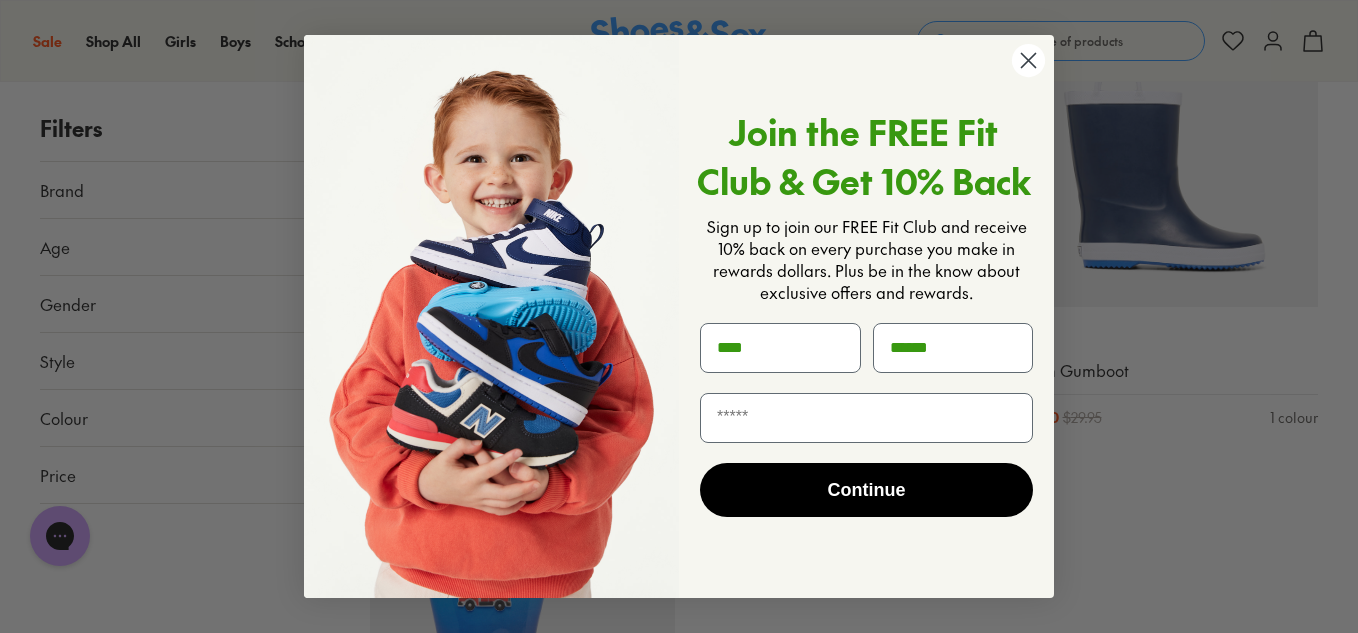 type on "******" 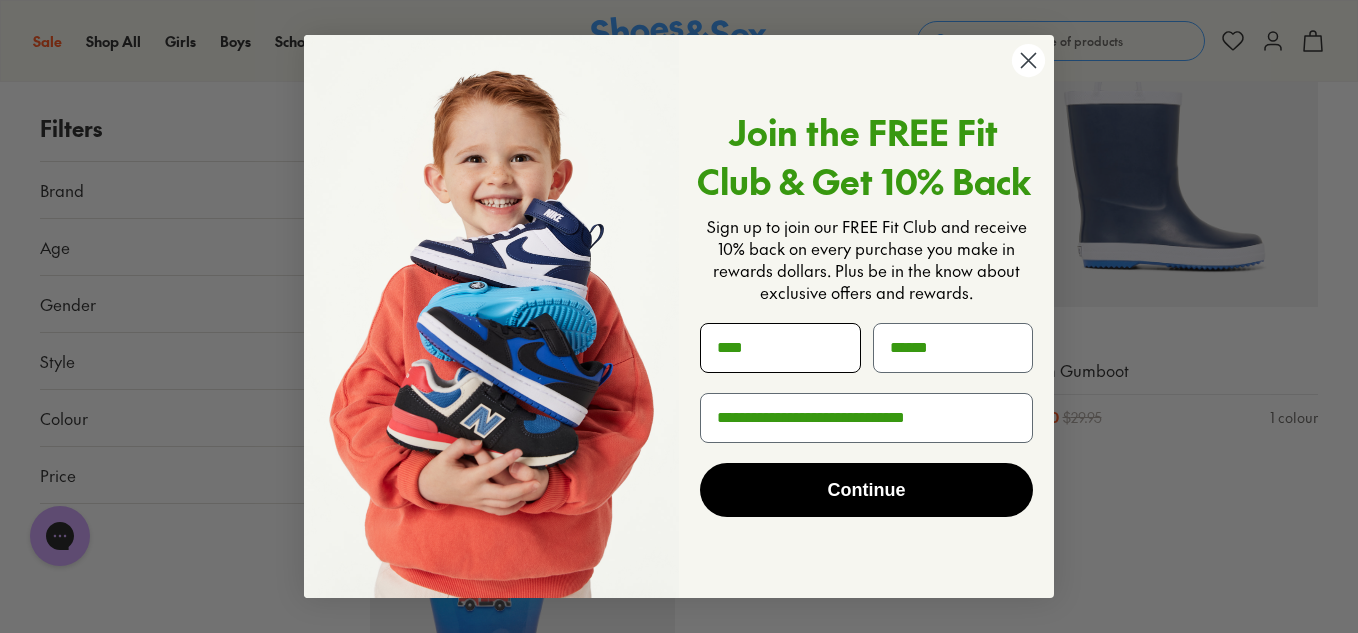 click on "****" at bounding box center [780, 348] 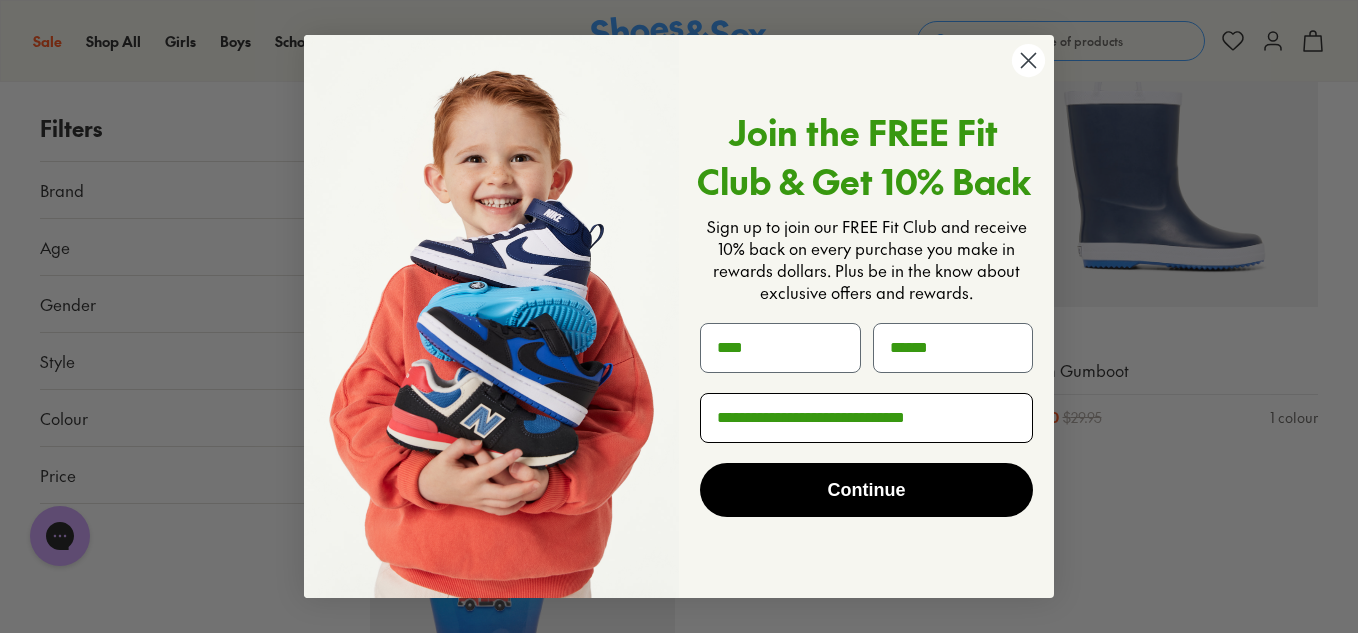 type on "****" 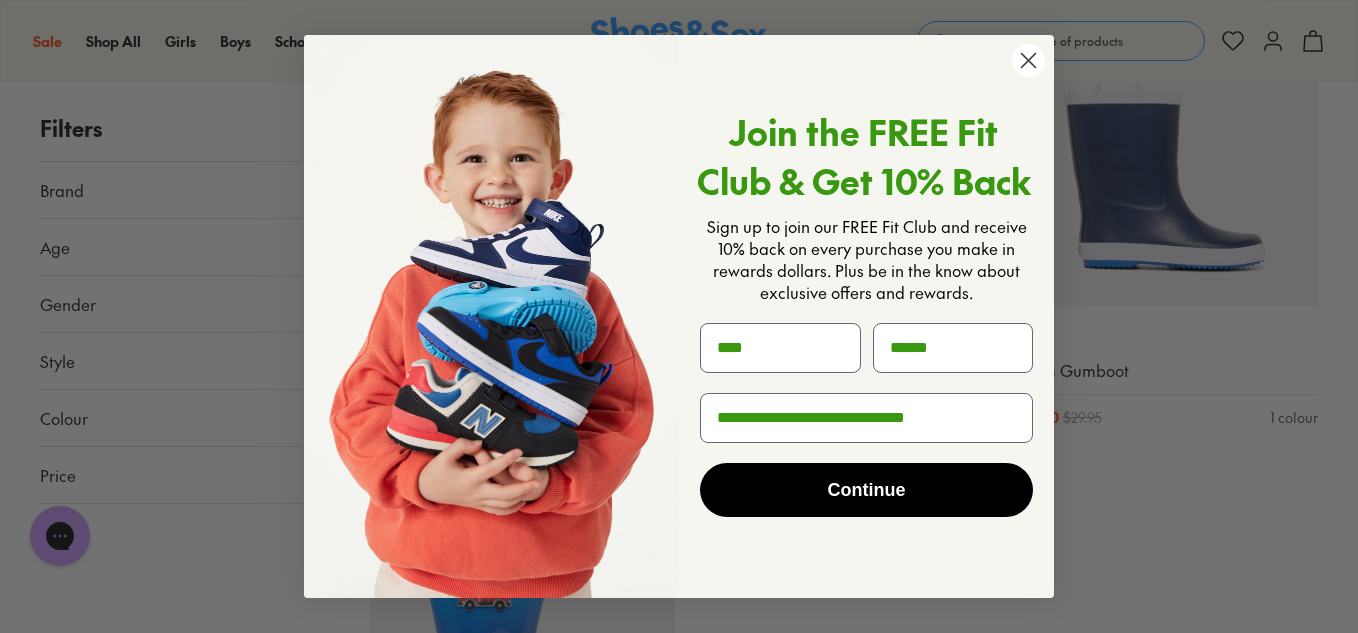 drag, startPoint x: 991, startPoint y: 421, endPoint x: 606, endPoint y: 393, distance: 386.01685 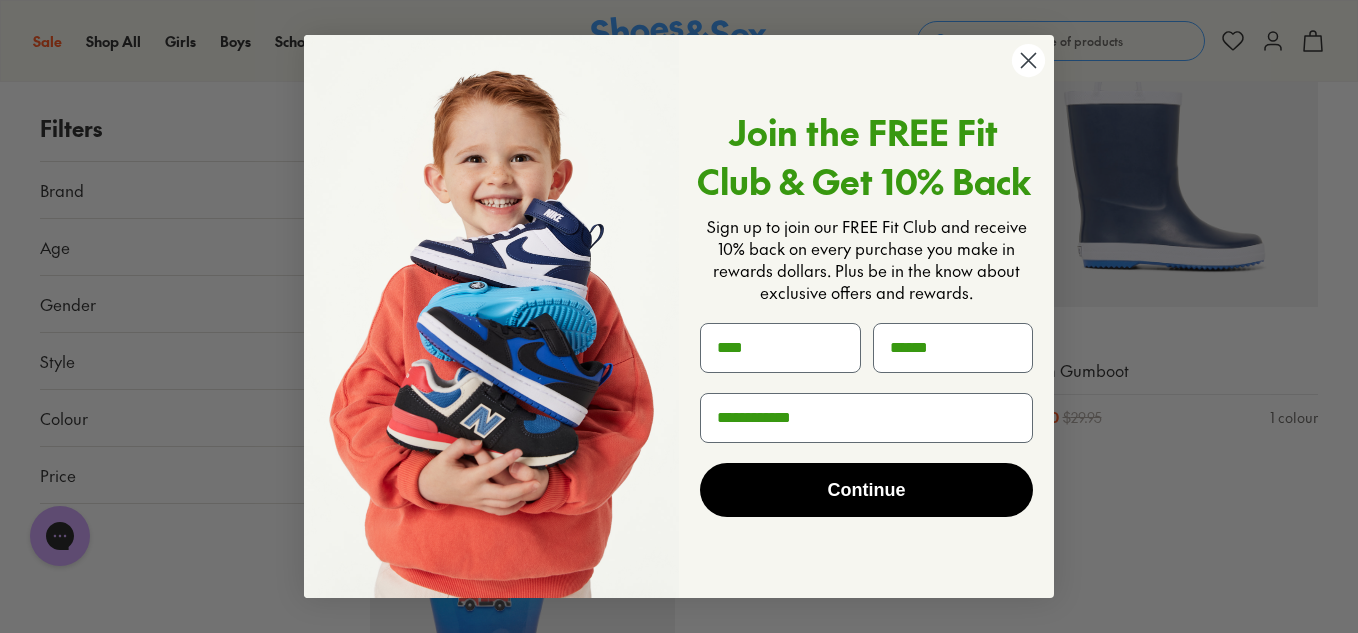 type on "**********" 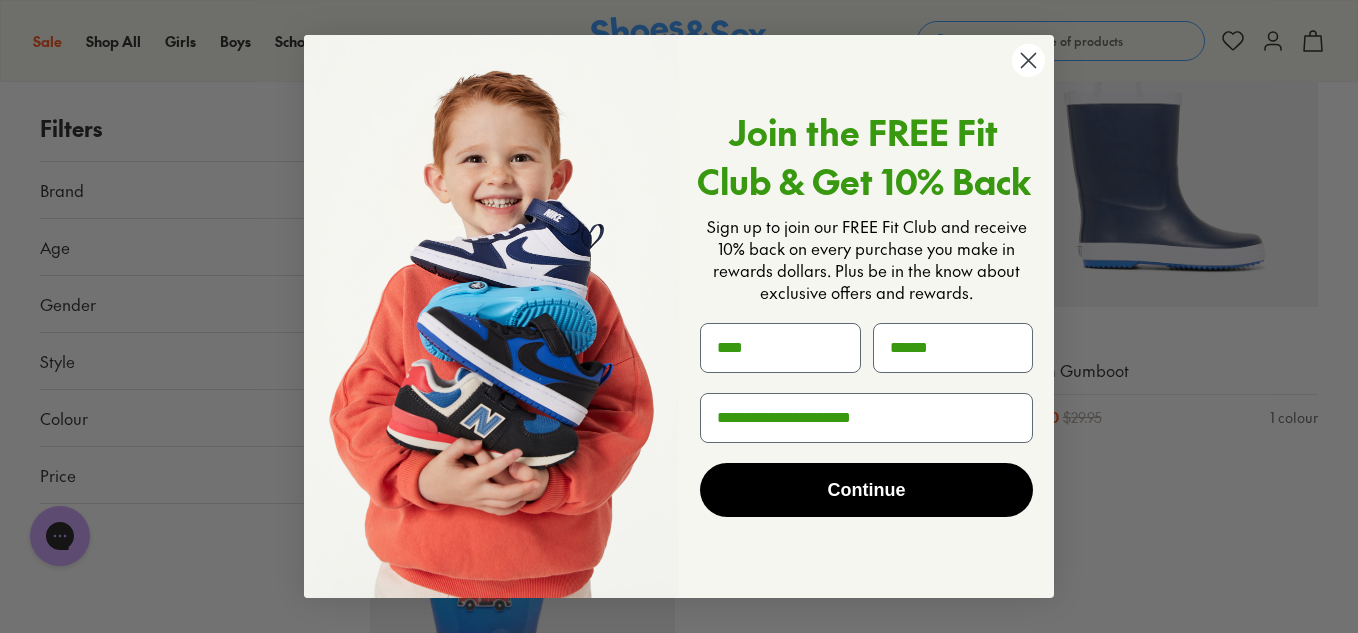 click on "Continue" at bounding box center [866, 490] 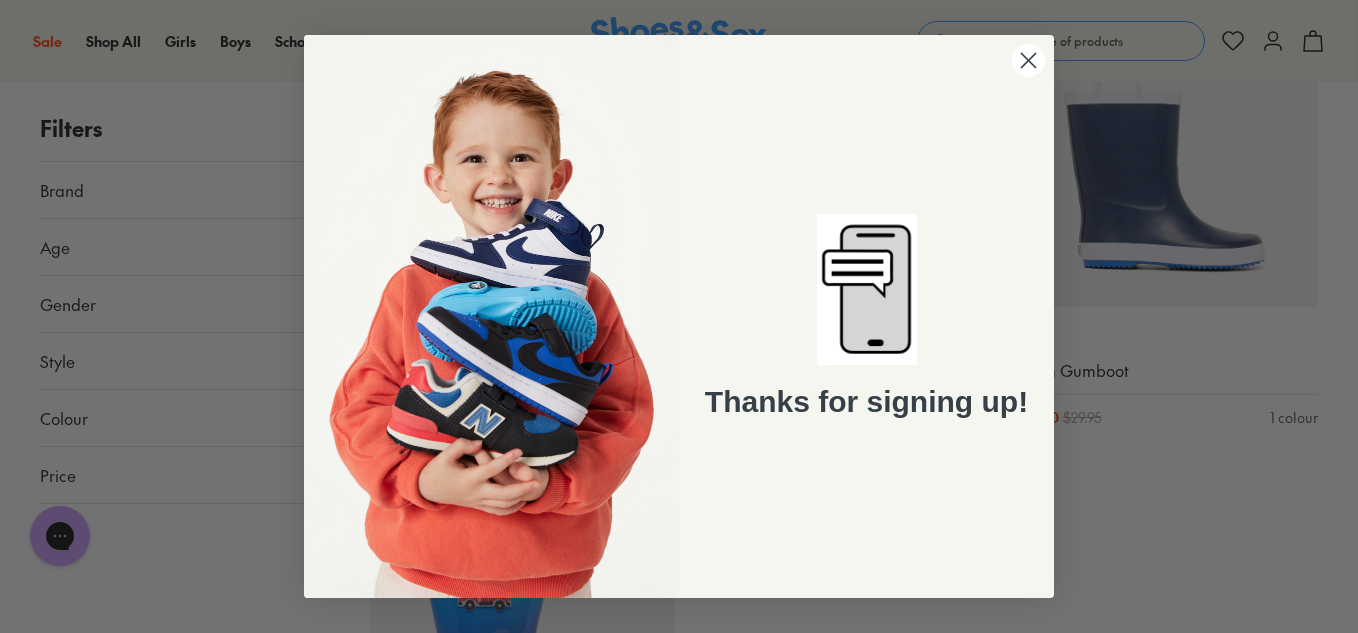 click 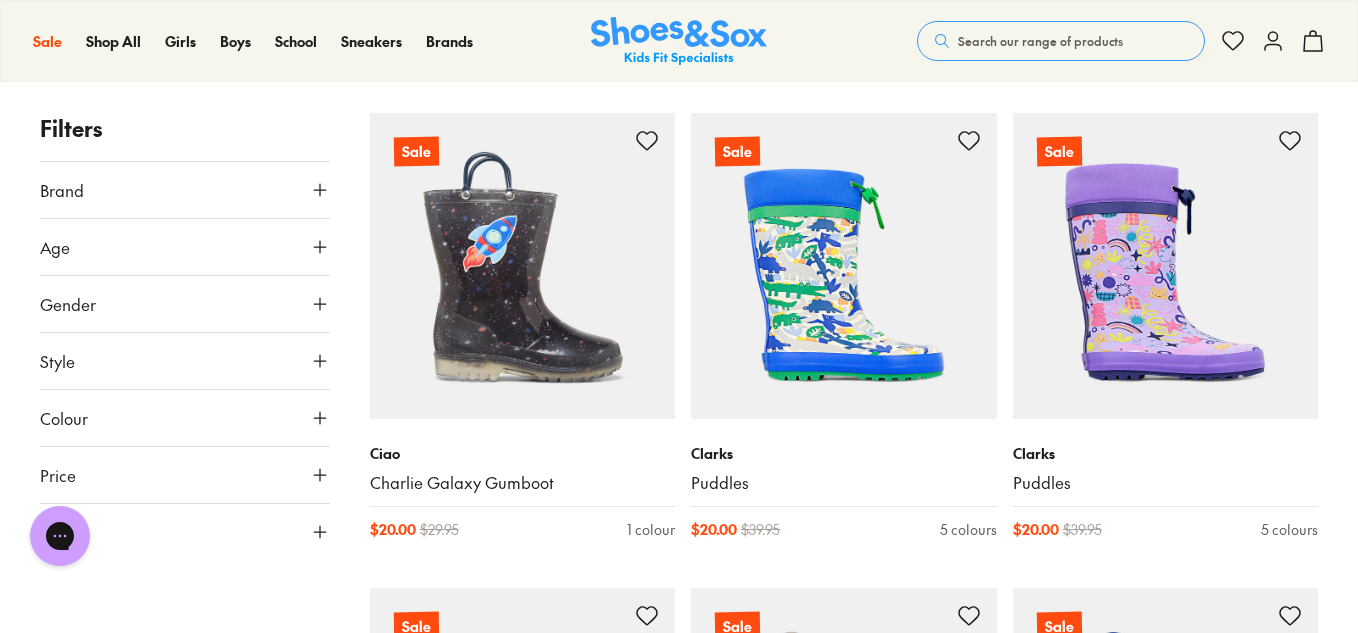 scroll, scrollTop: 800, scrollLeft: 0, axis: vertical 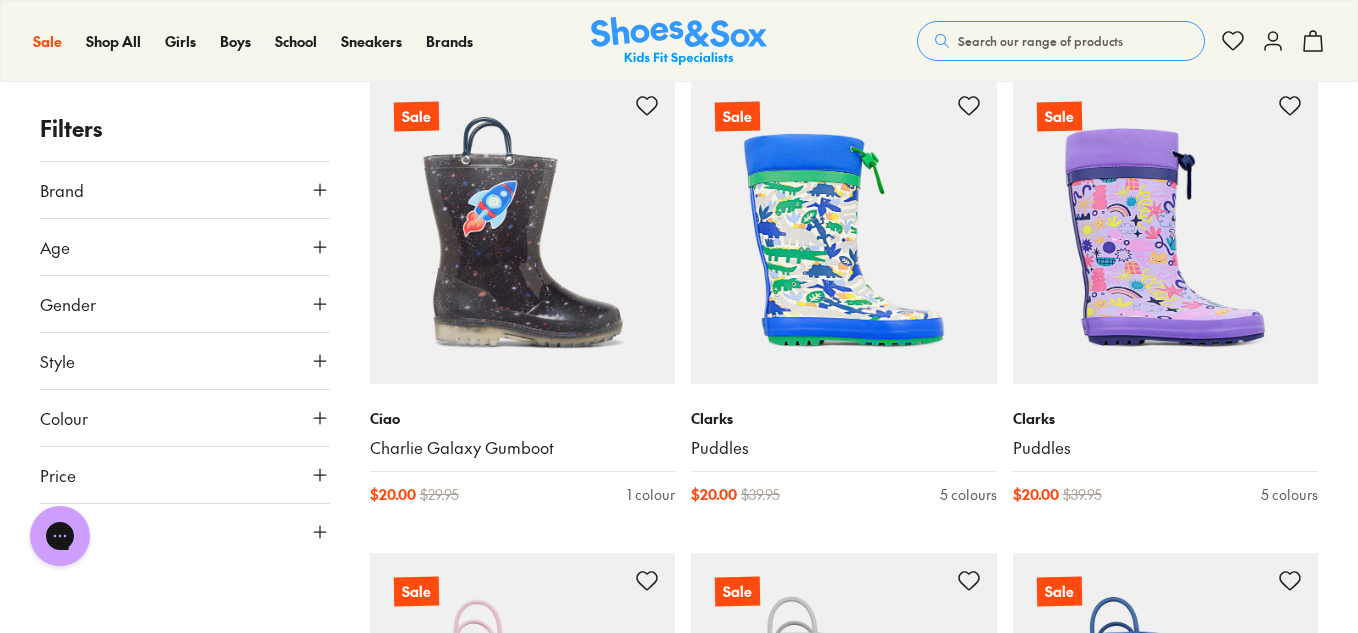 click 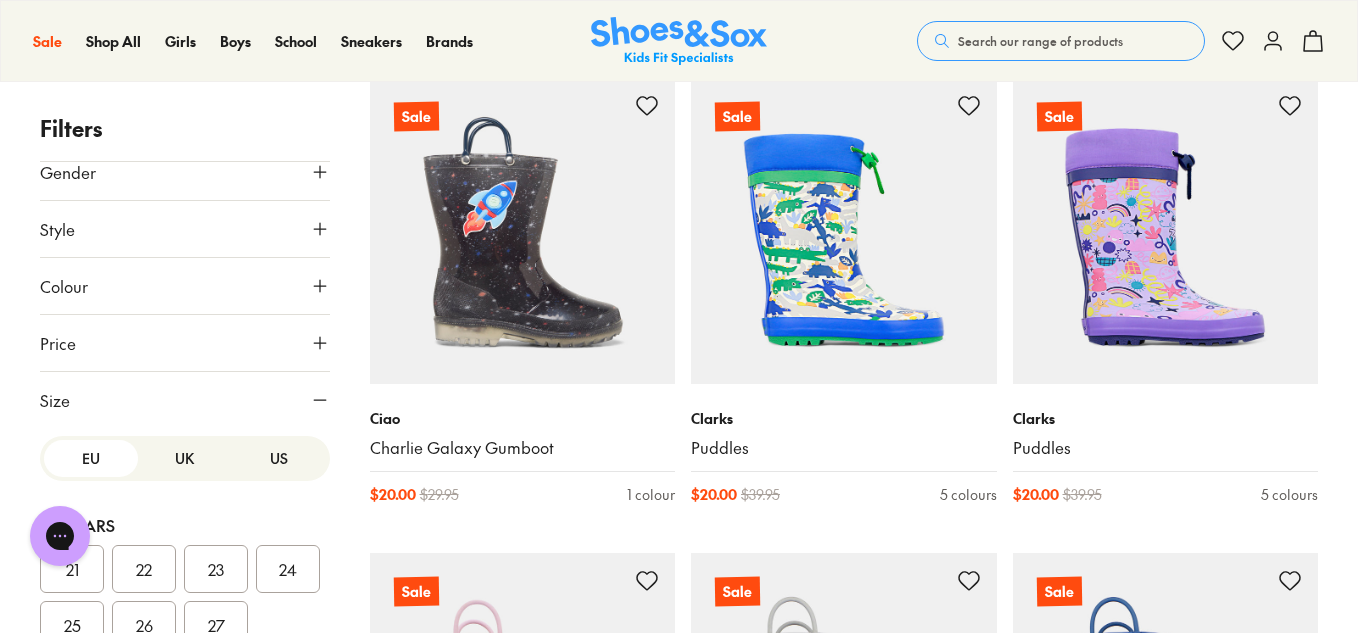 scroll, scrollTop: 200, scrollLeft: 0, axis: vertical 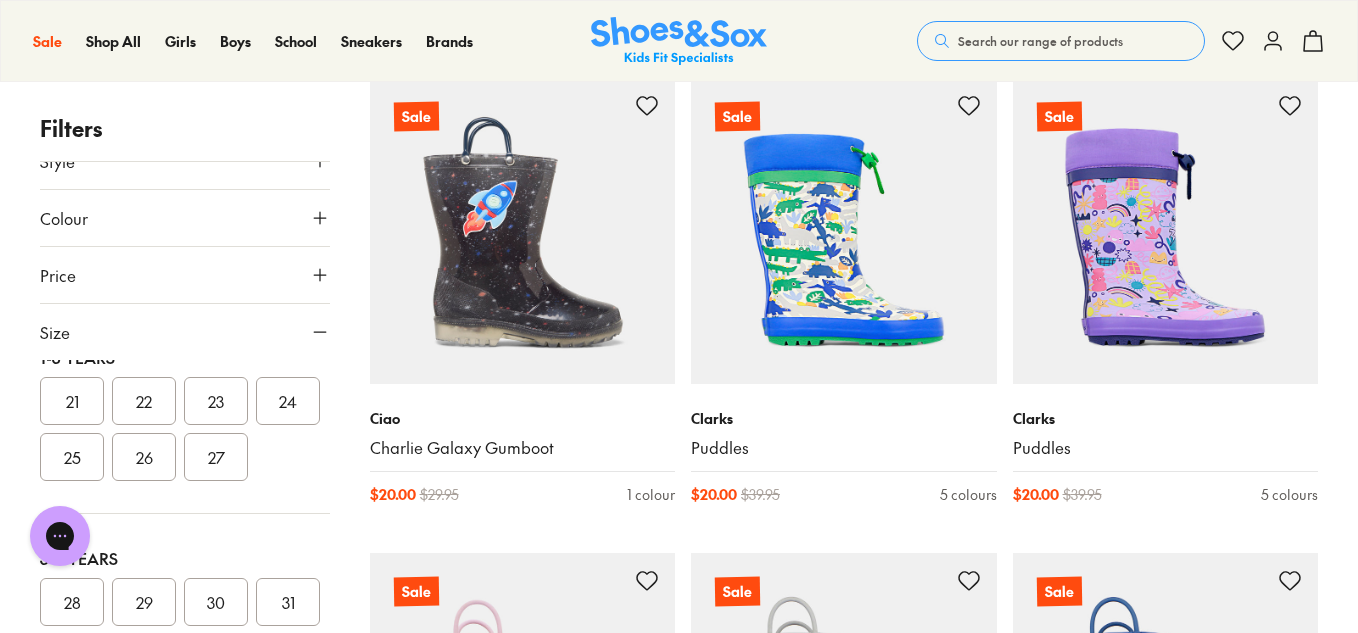 click on "27" at bounding box center (216, 457) 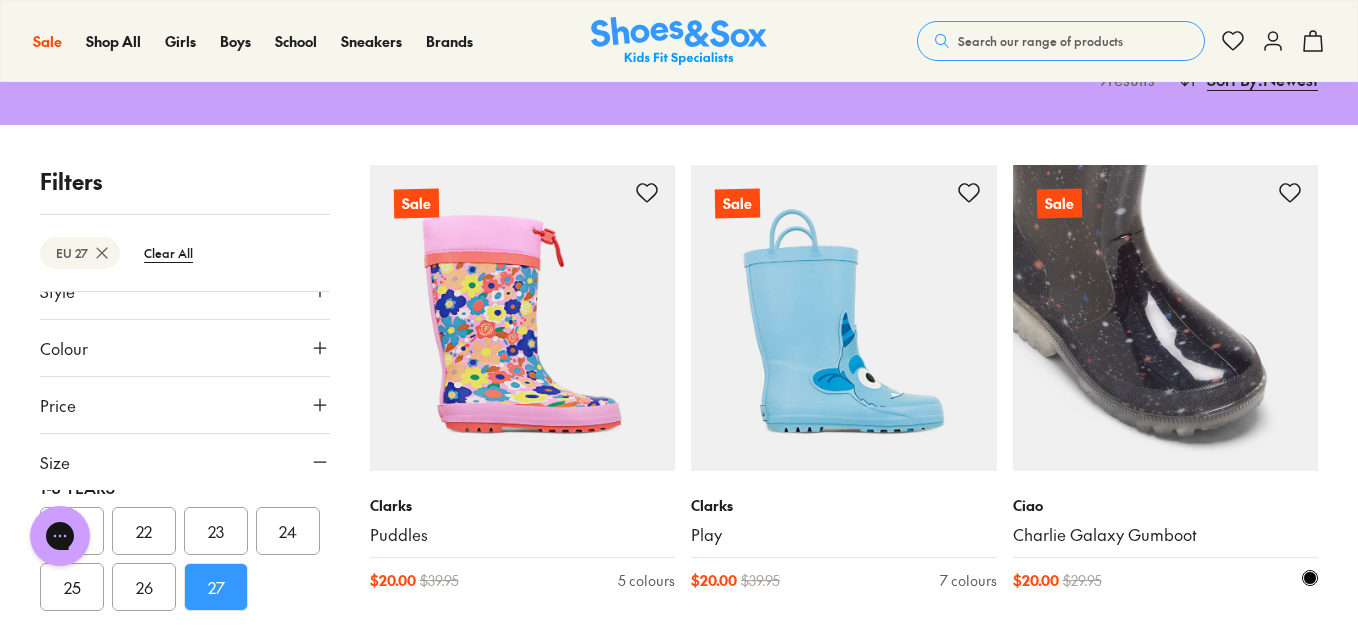 scroll, scrollTop: 238, scrollLeft: 0, axis: vertical 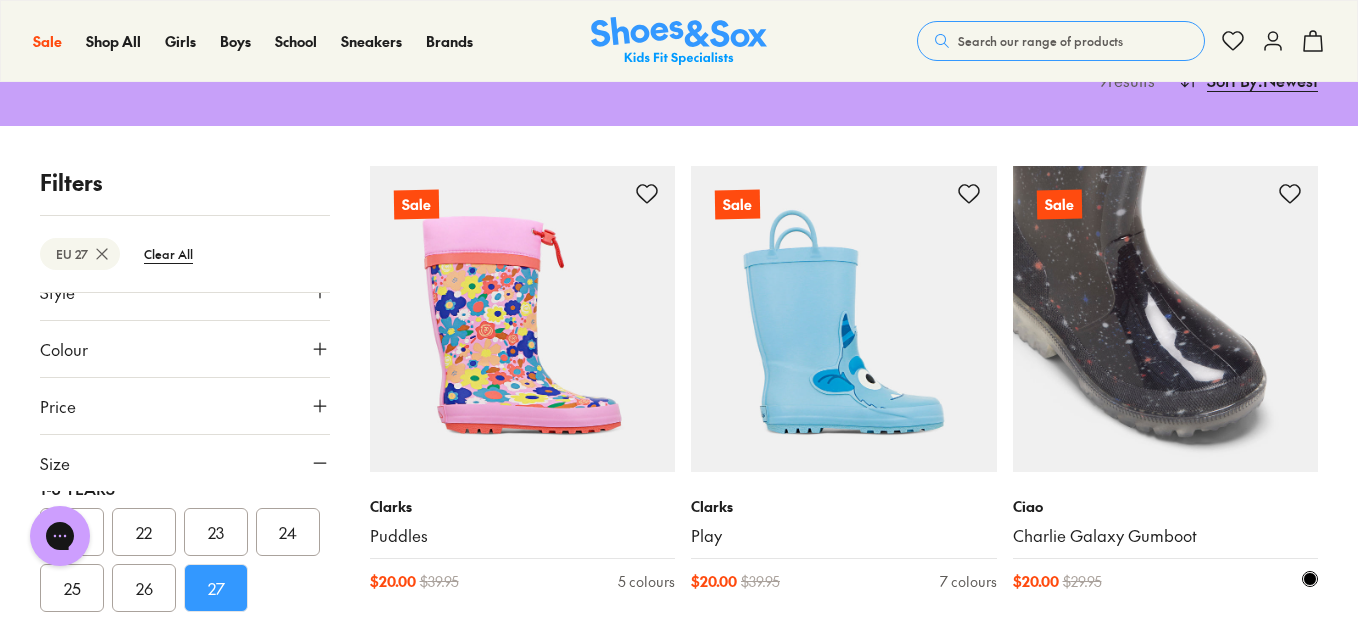 click at bounding box center (1166, 319) 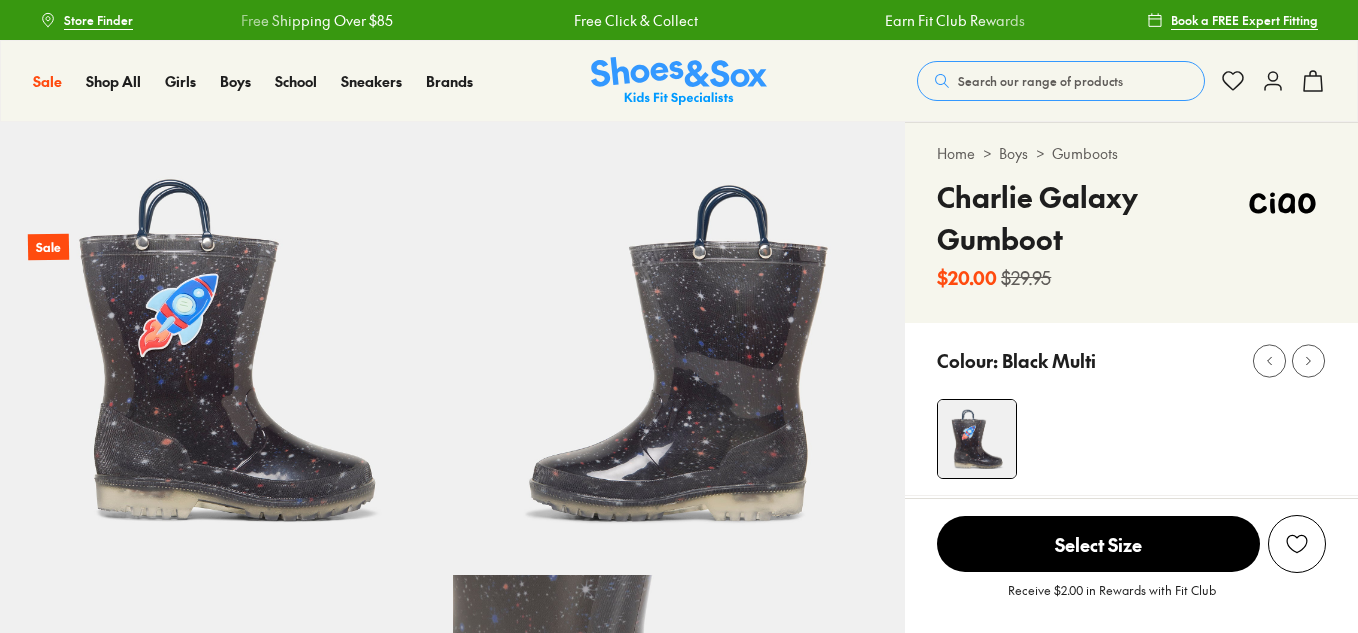 scroll, scrollTop: 0, scrollLeft: 0, axis: both 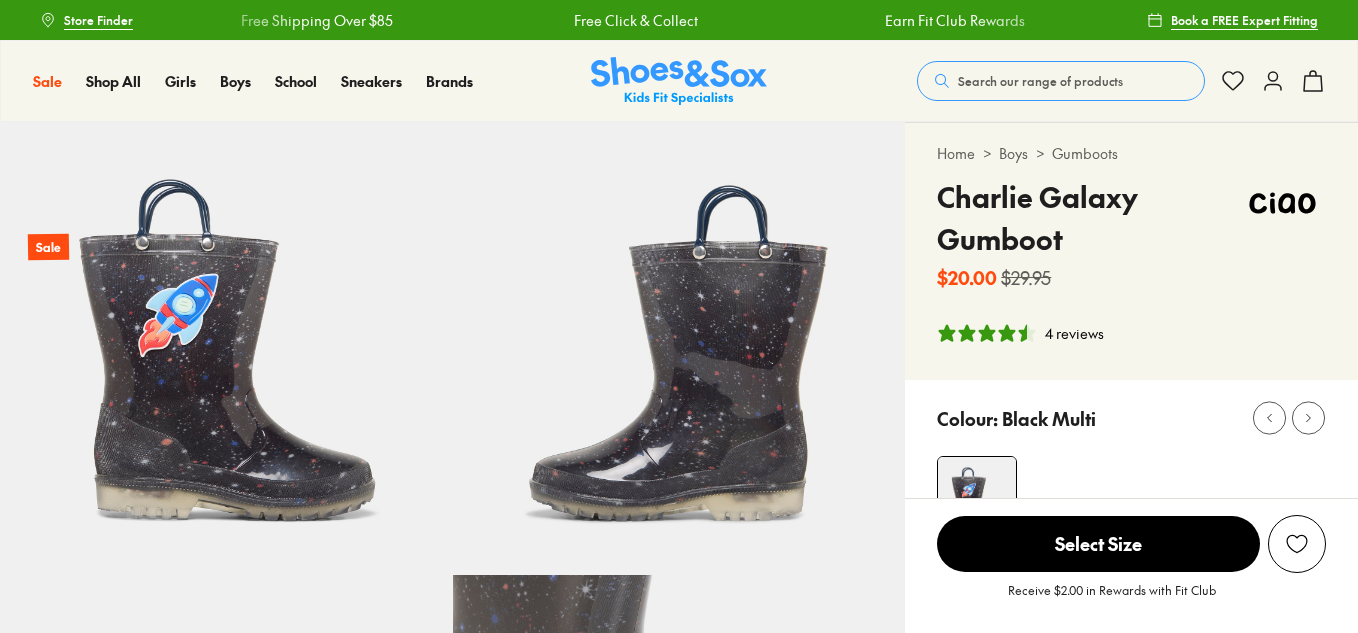select on "*" 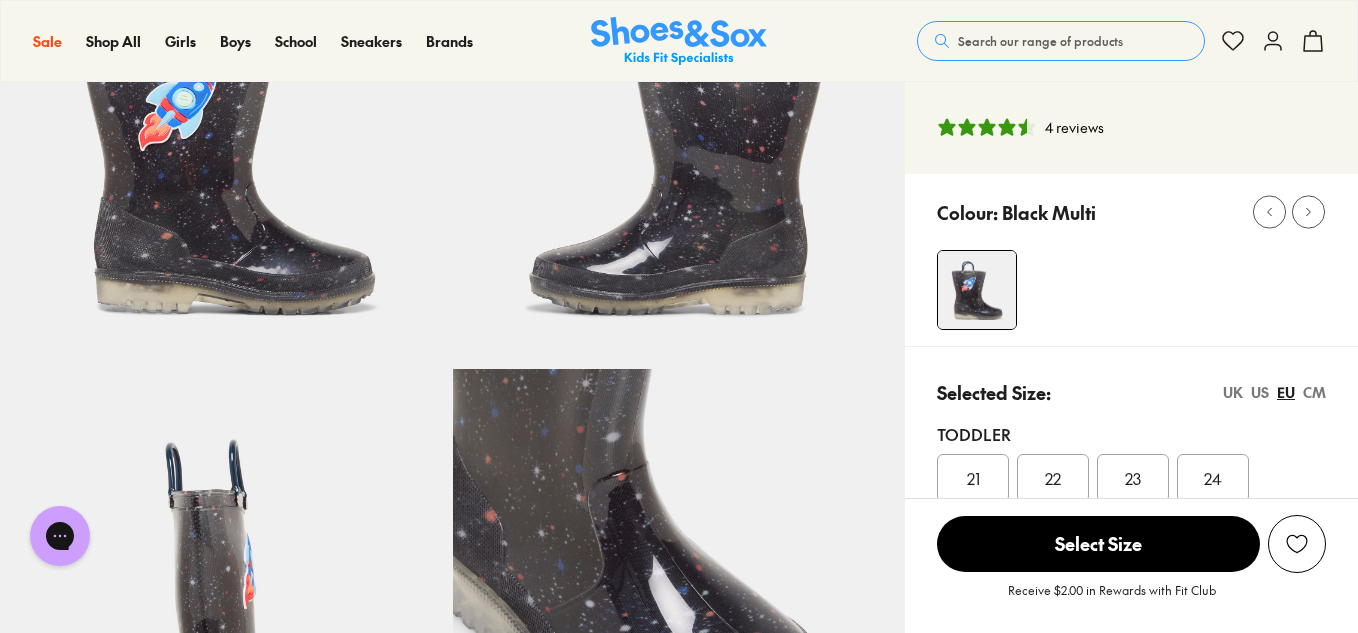 scroll, scrollTop: 500, scrollLeft: 0, axis: vertical 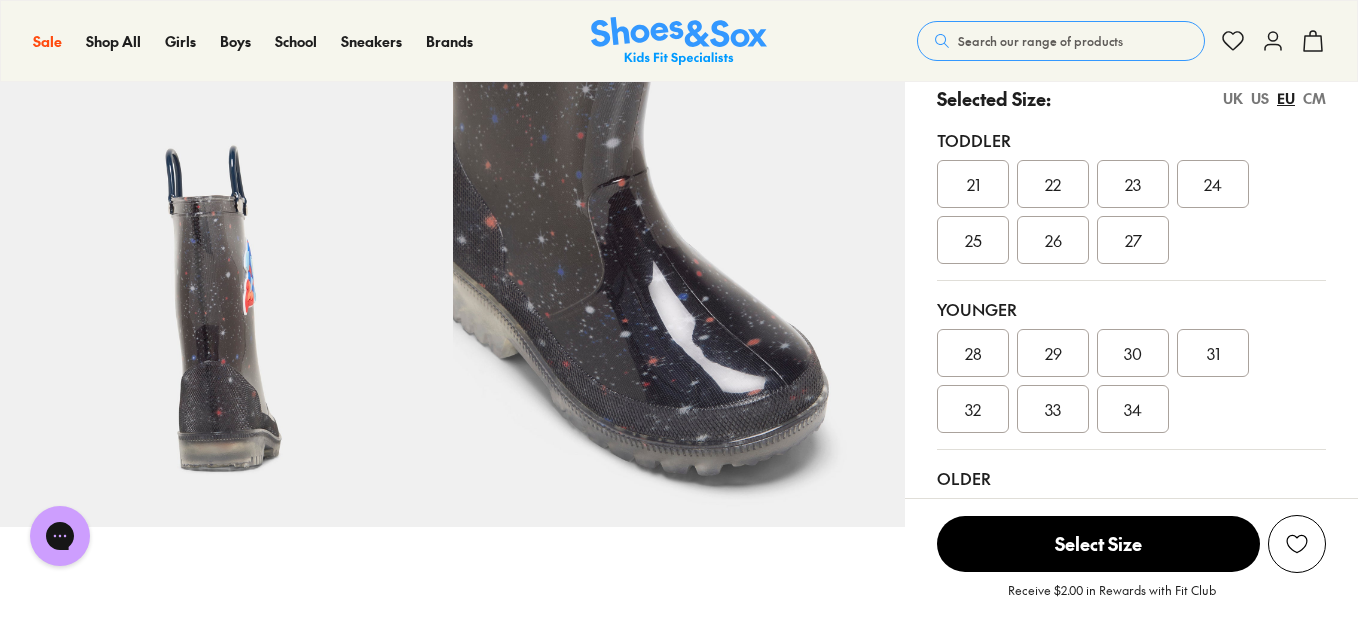 click on "27" at bounding box center (1133, 240) 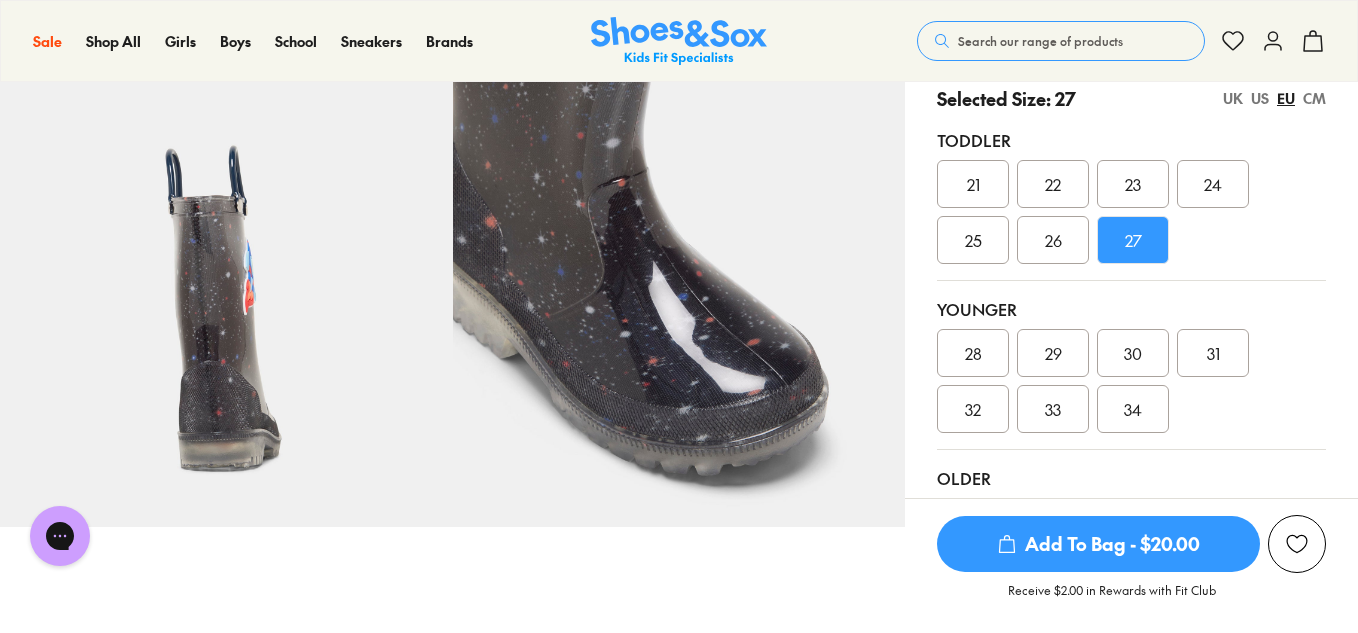 click on "Add To Bag - $20.00" at bounding box center (1098, 544) 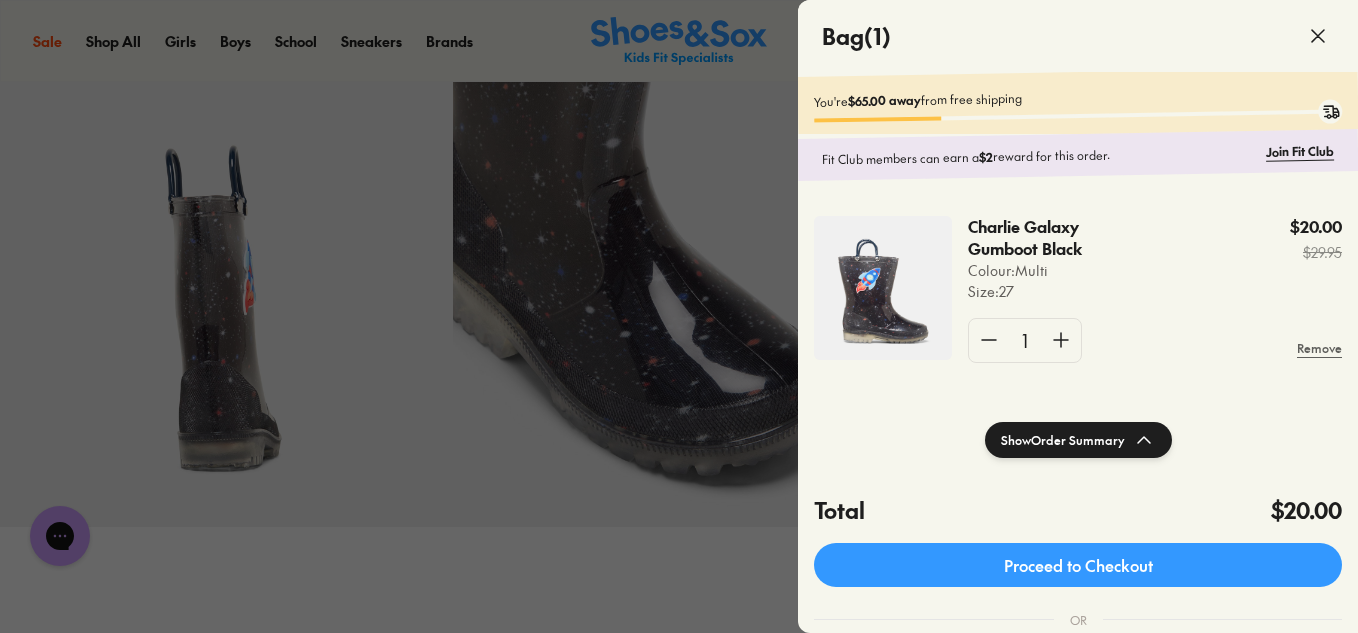 click 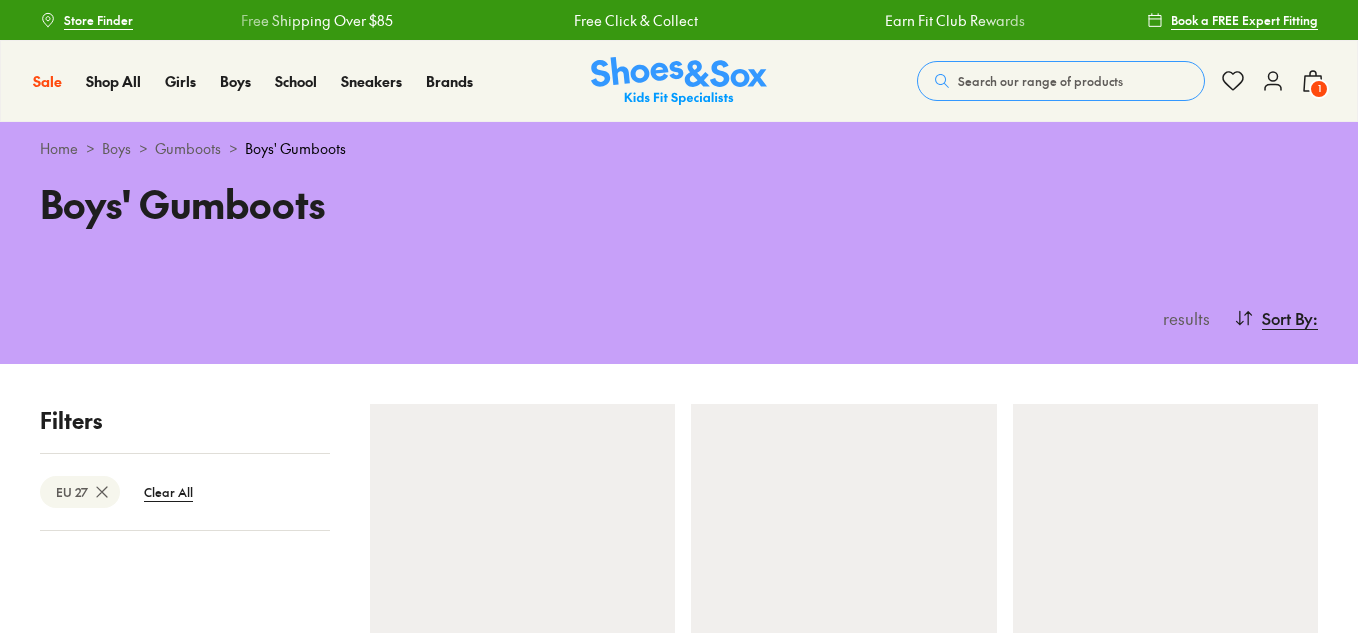 scroll, scrollTop: 179, scrollLeft: 0, axis: vertical 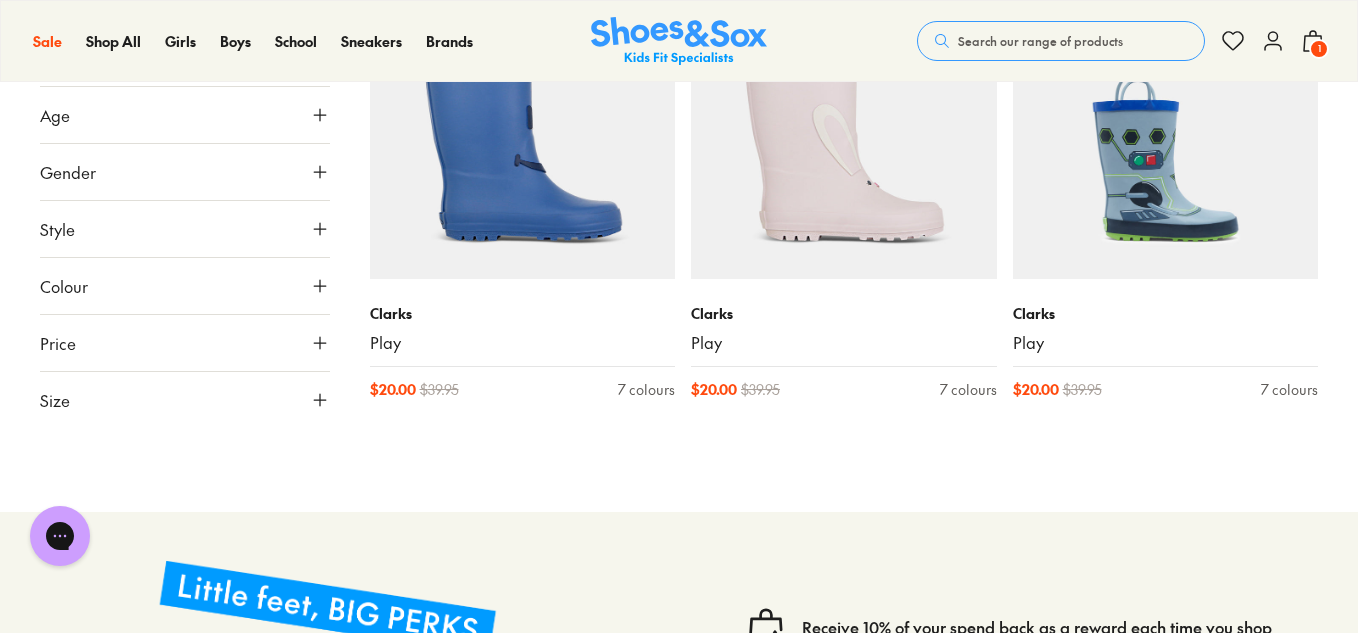 click 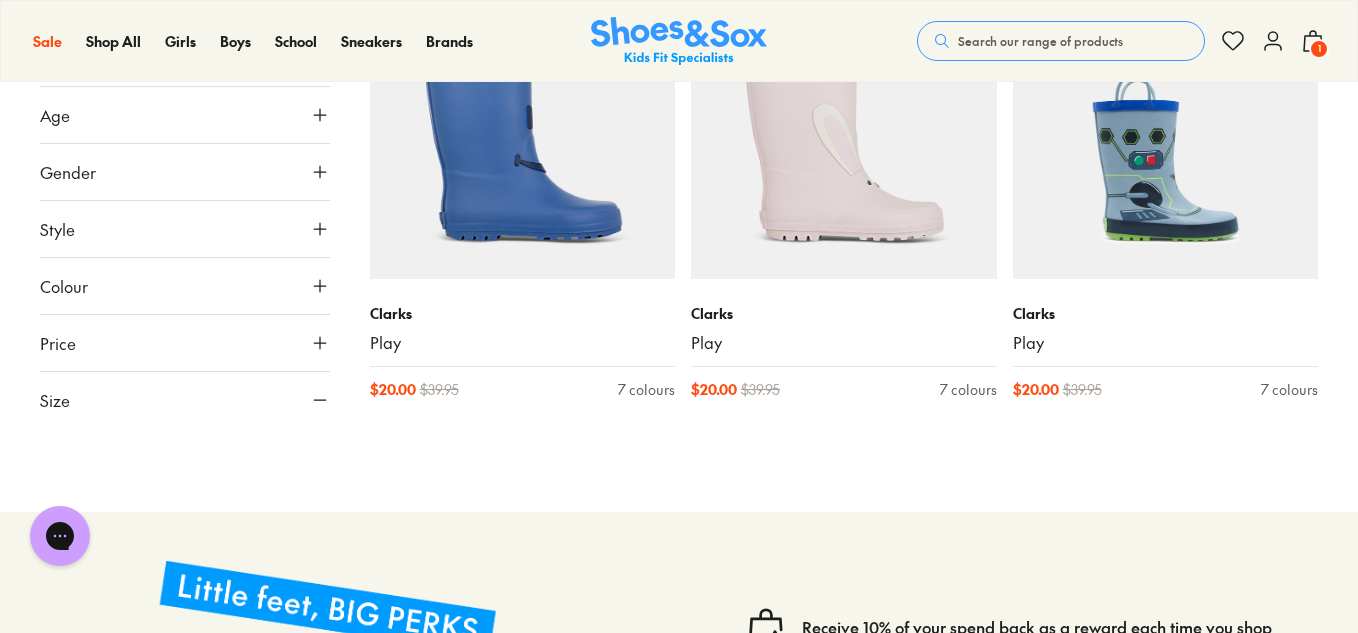 click 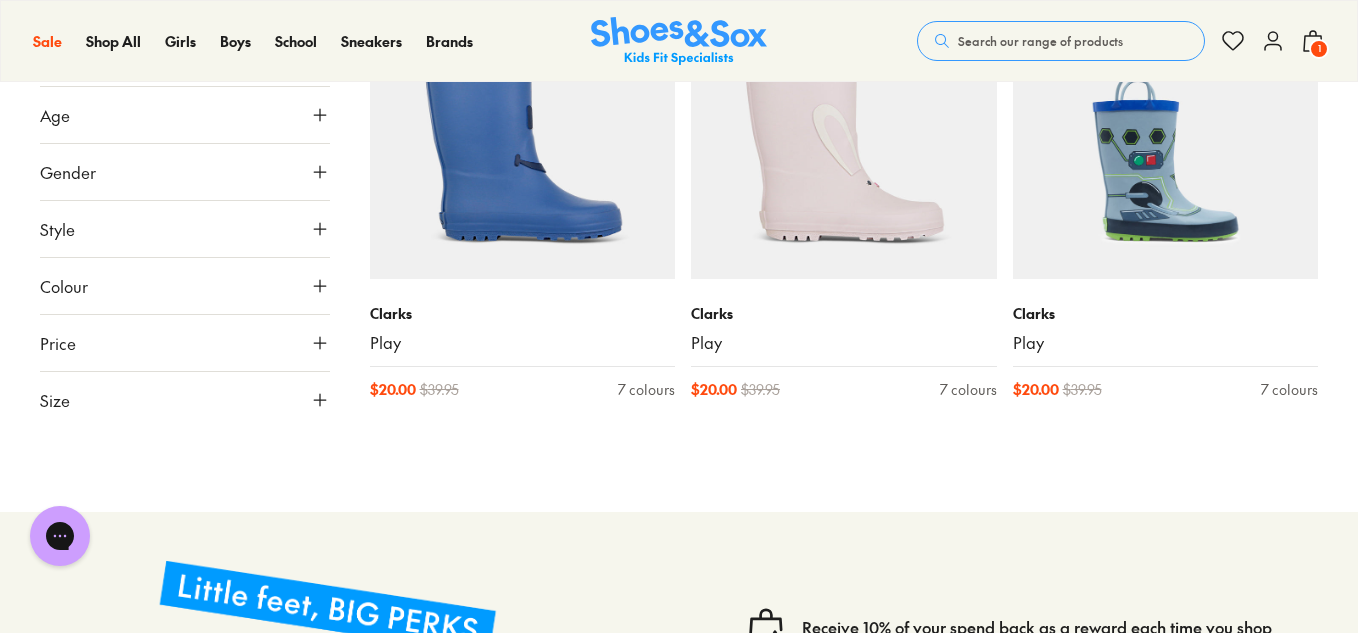 click 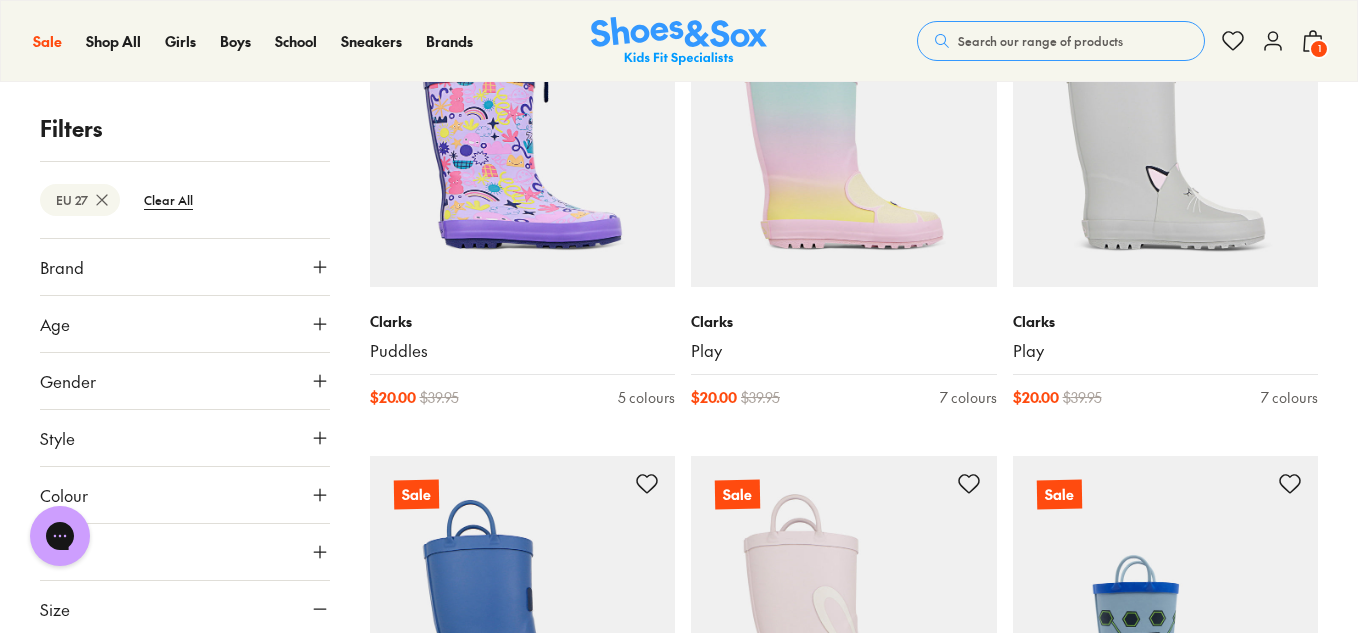 scroll, scrollTop: 879, scrollLeft: 0, axis: vertical 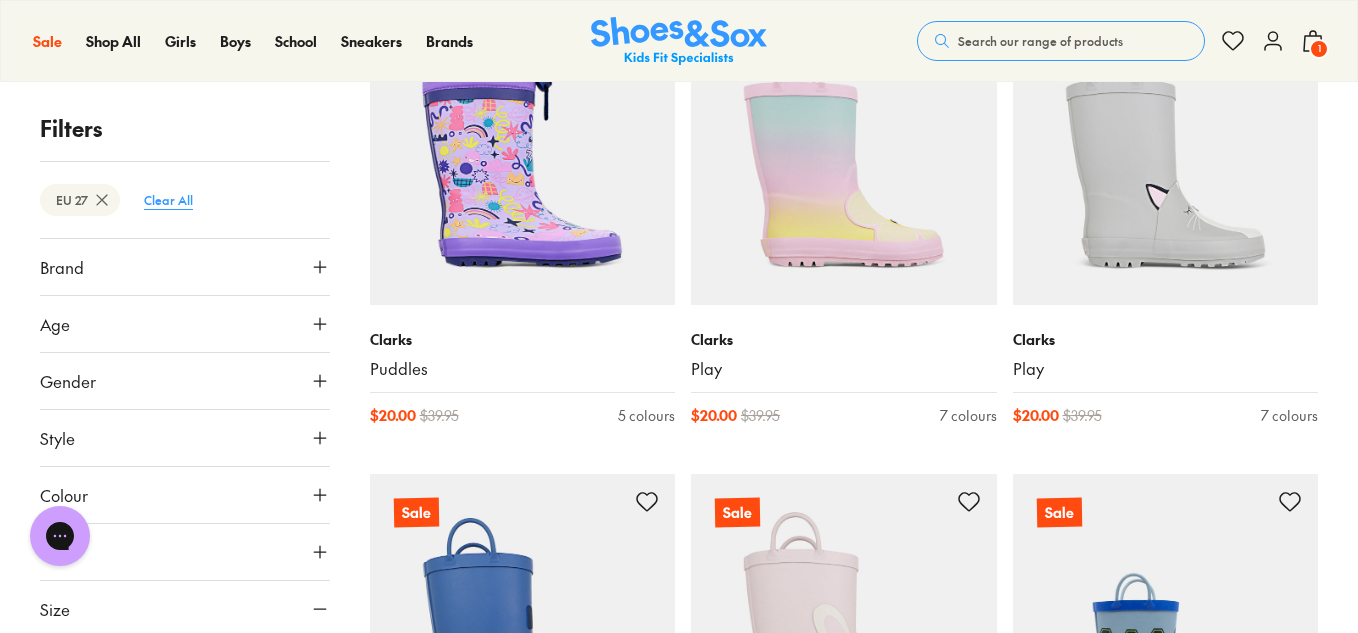 click on "Clear All" at bounding box center [168, 200] 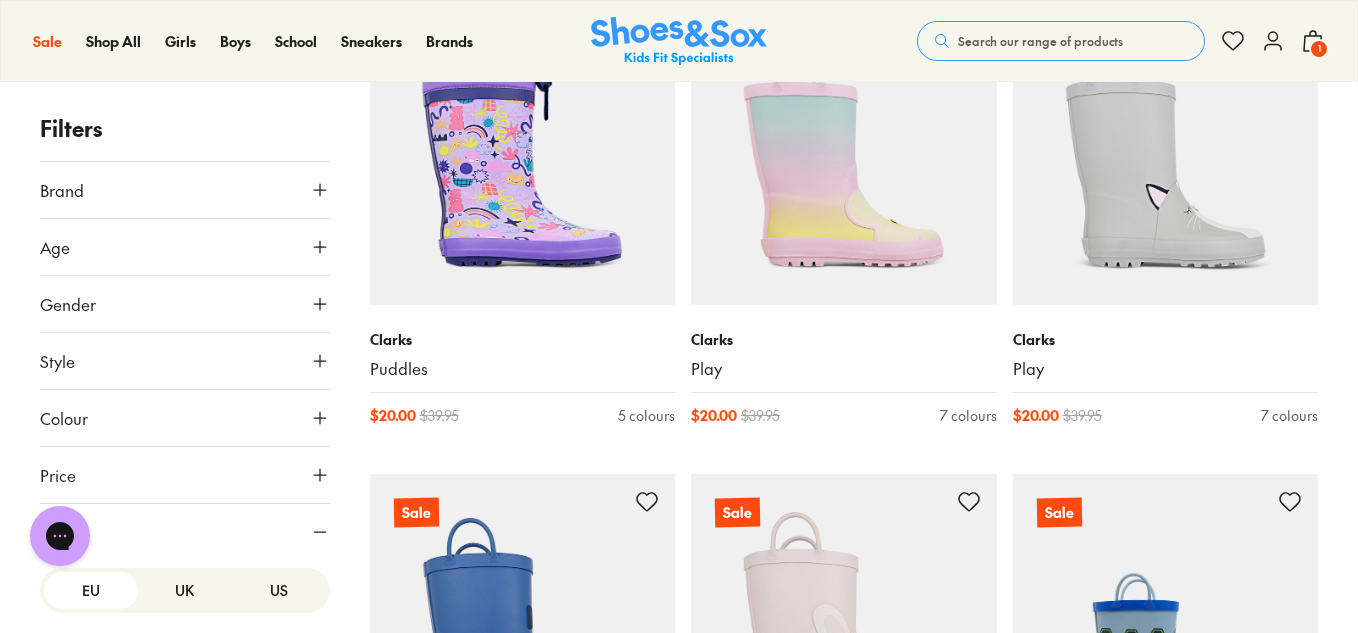 scroll, scrollTop: 264, scrollLeft: 0, axis: vertical 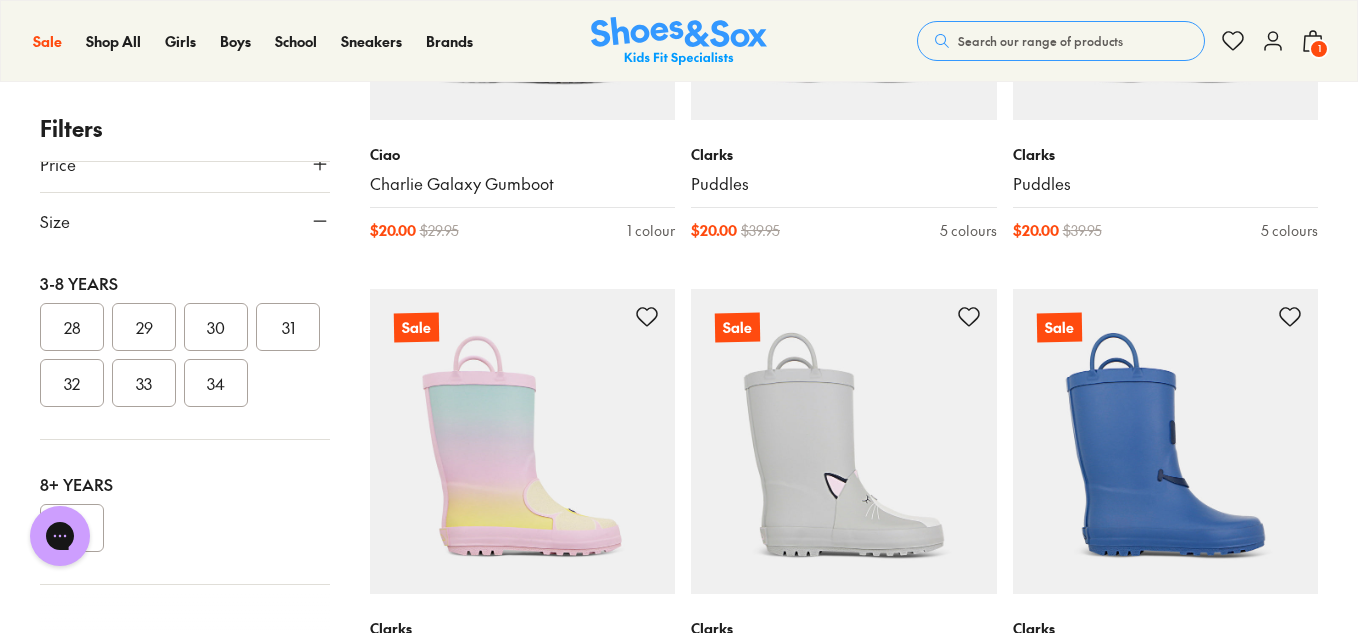 click on "Chat with us" at bounding box center (60, 536) 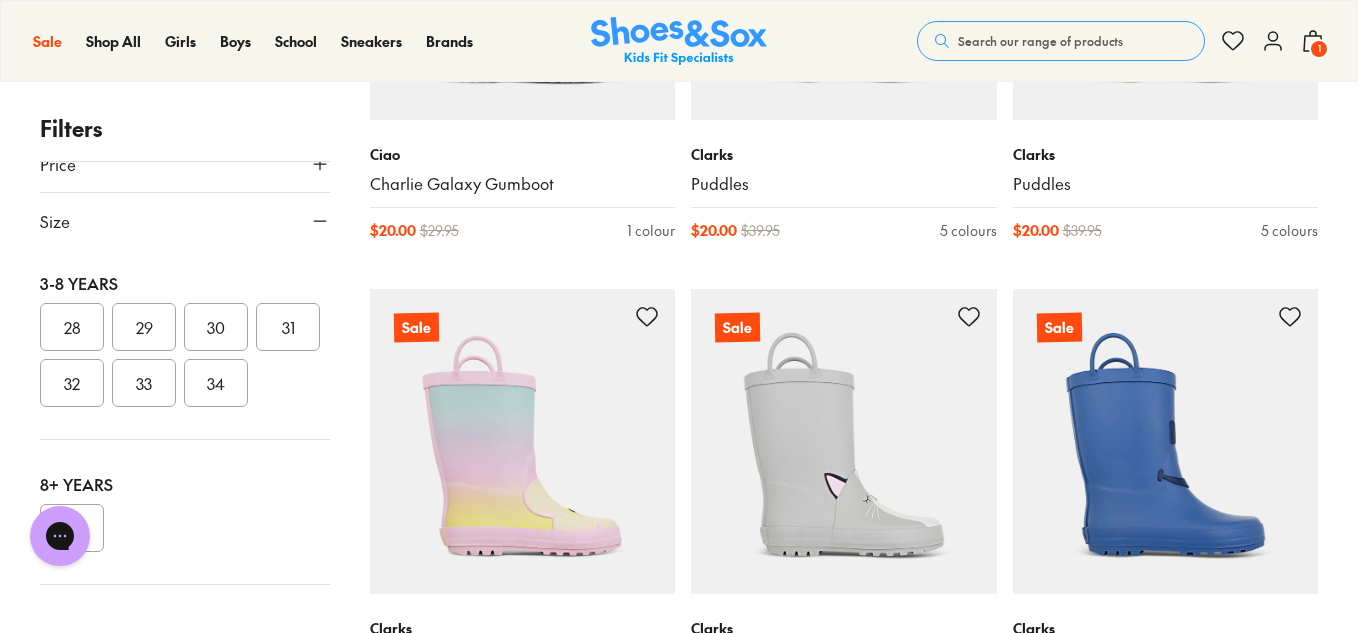 click on "Chat with us" at bounding box center [60, 536] 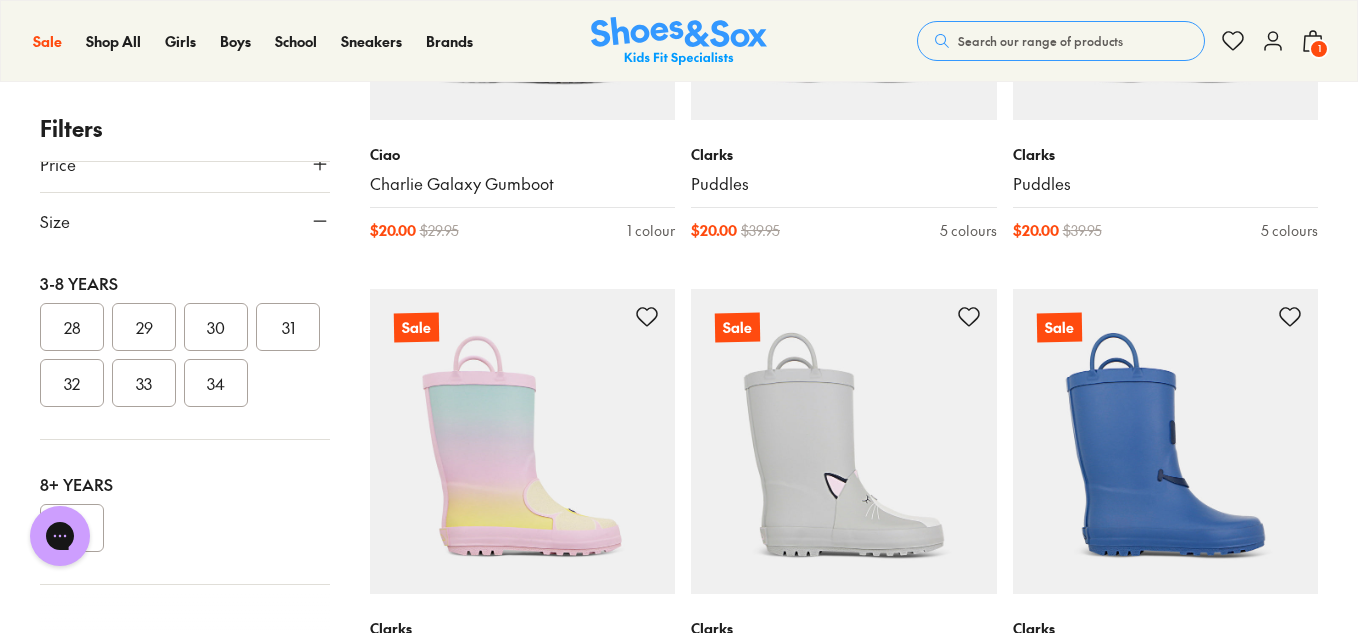 scroll, scrollTop: 307, scrollLeft: 0, axis: vertical 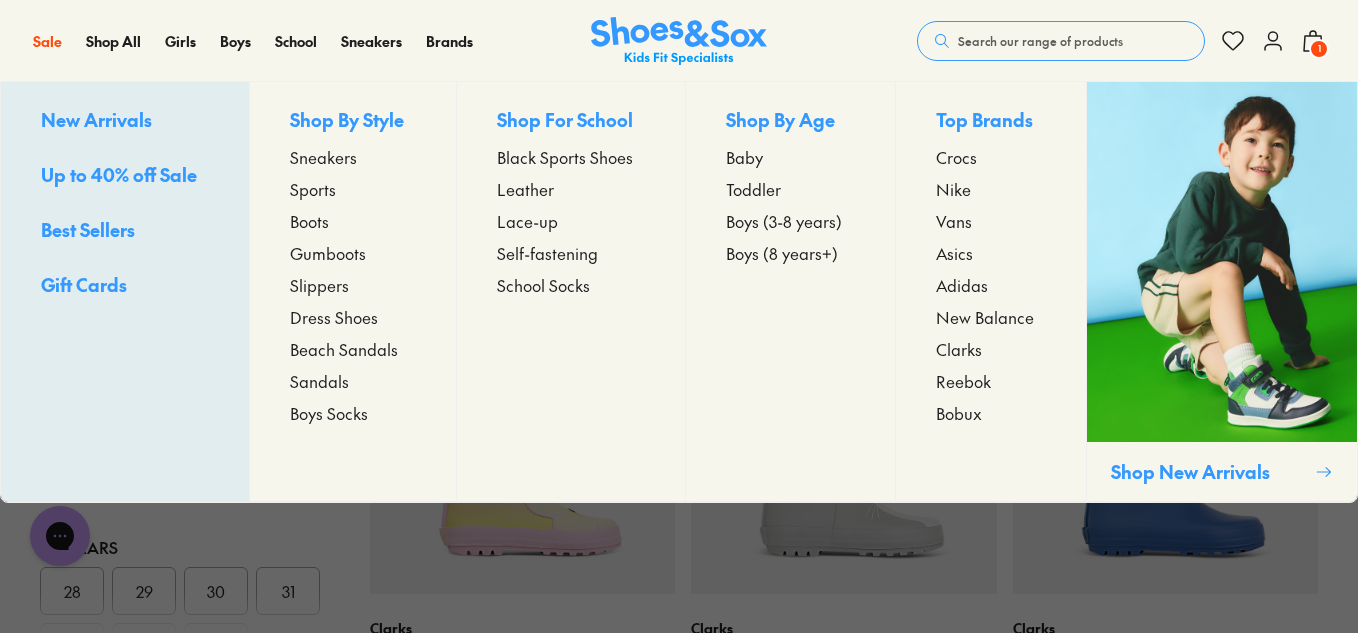 click on "Boys (8 years+)" at bounding box center (782, 253) 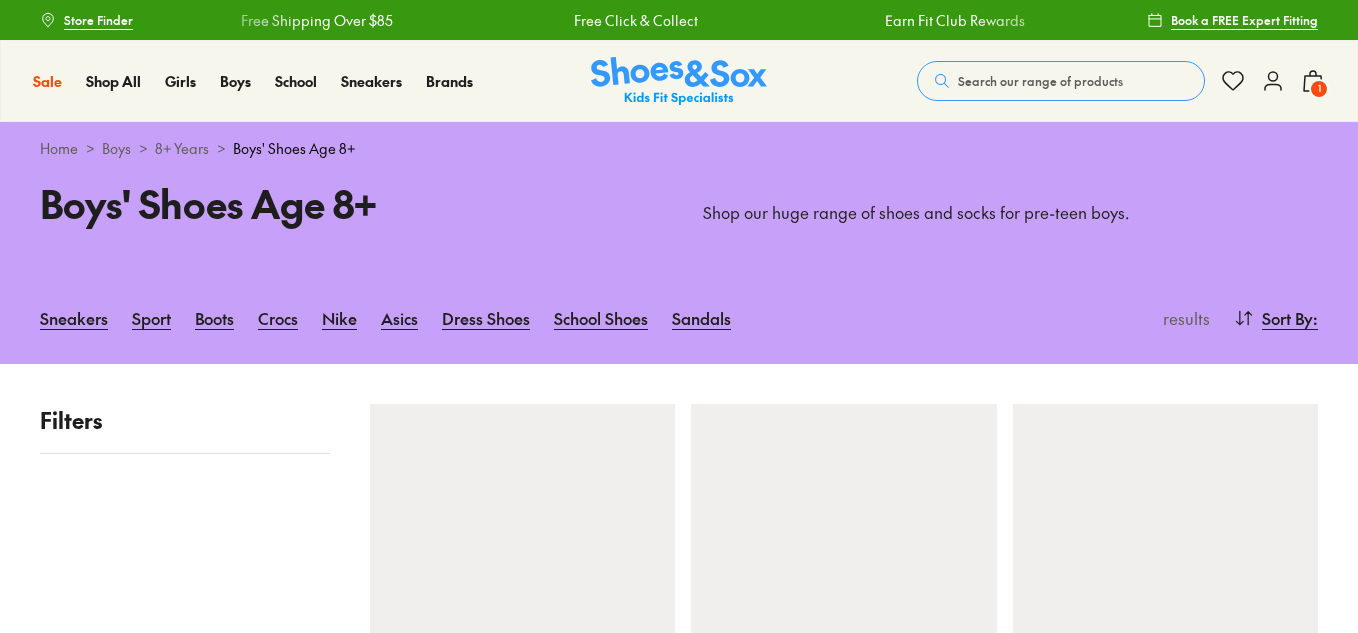 scroll, scrollTop: 0, scrollLeft: 0, axis: both 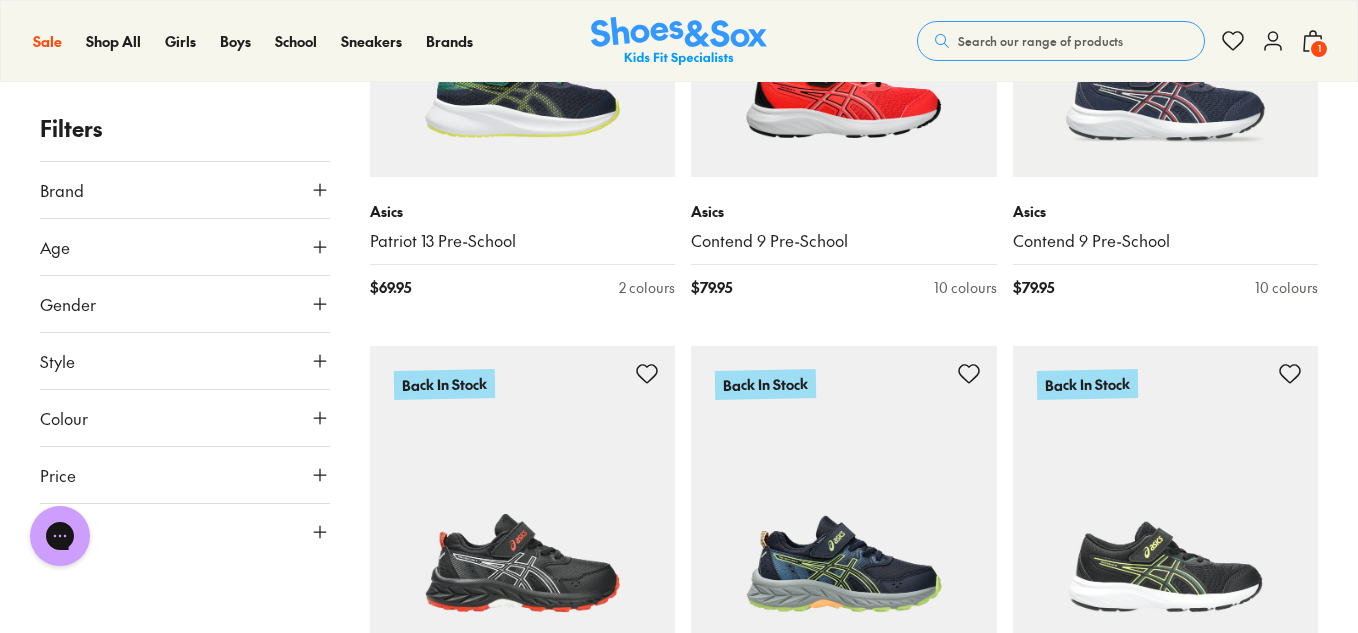 drag, startPoint x: 67, startPoint y: 534, endPoint x: 2, endPoint y: 625, distance: 111.83023 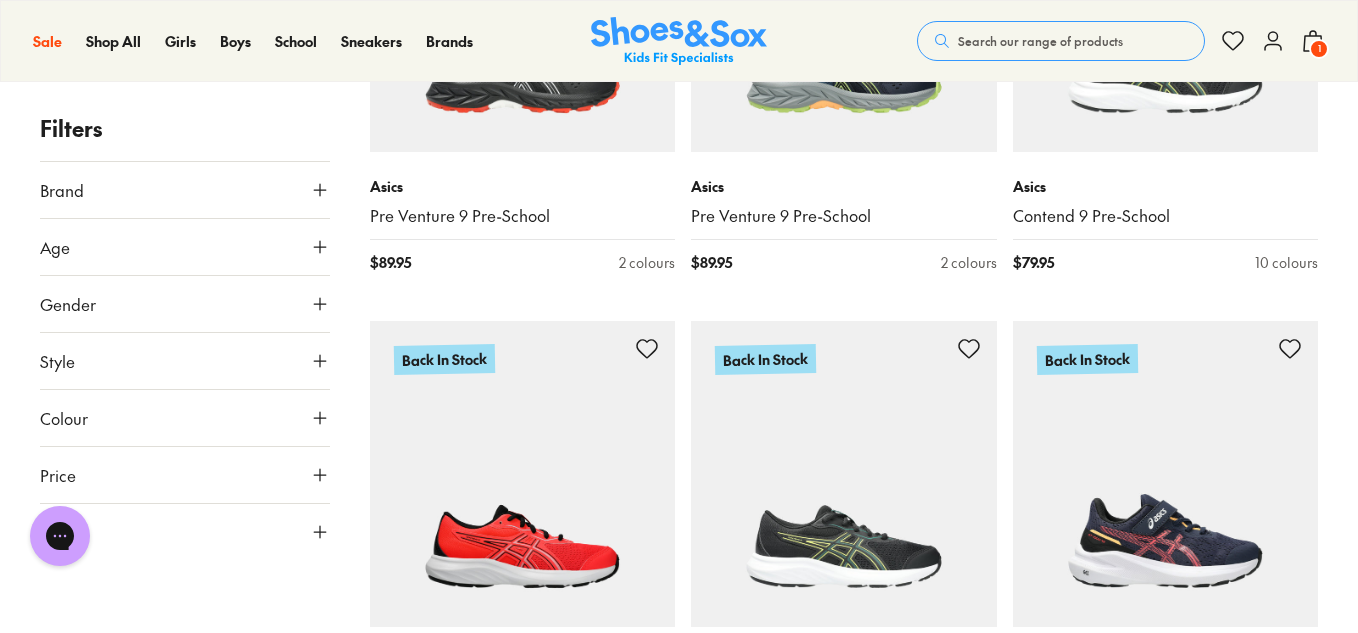 scroll, scrollTop: 7200, scrollLeft: 0, axis: vertical 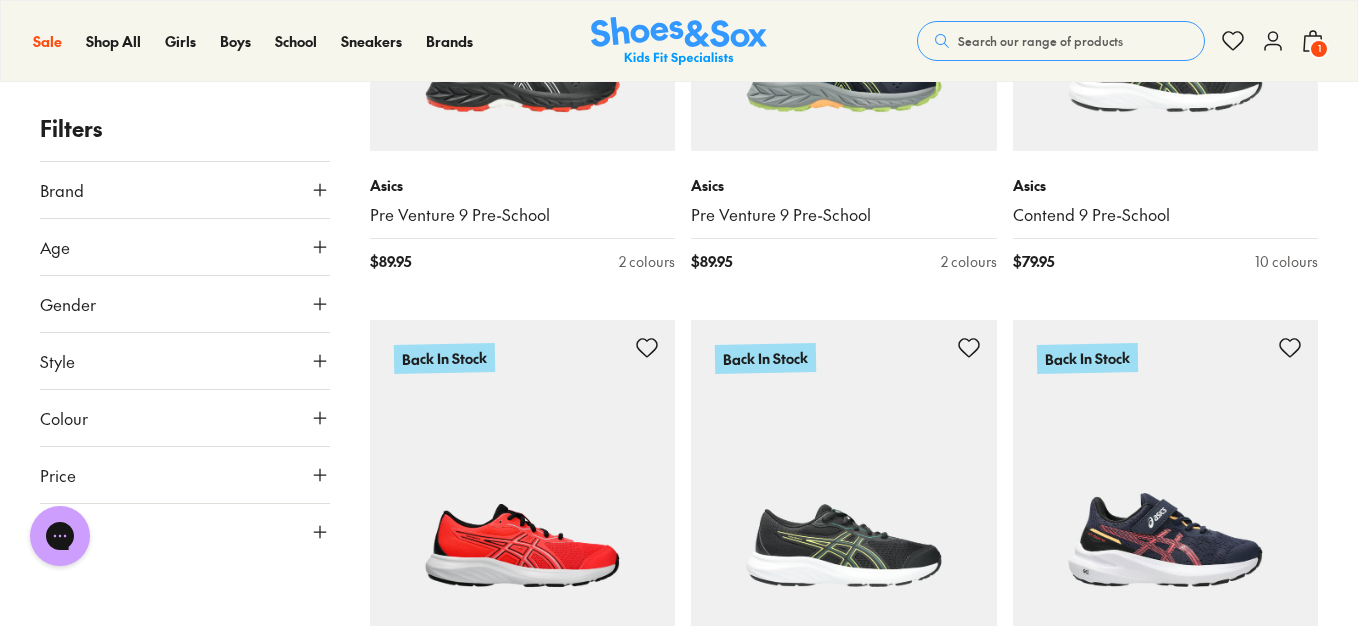 click 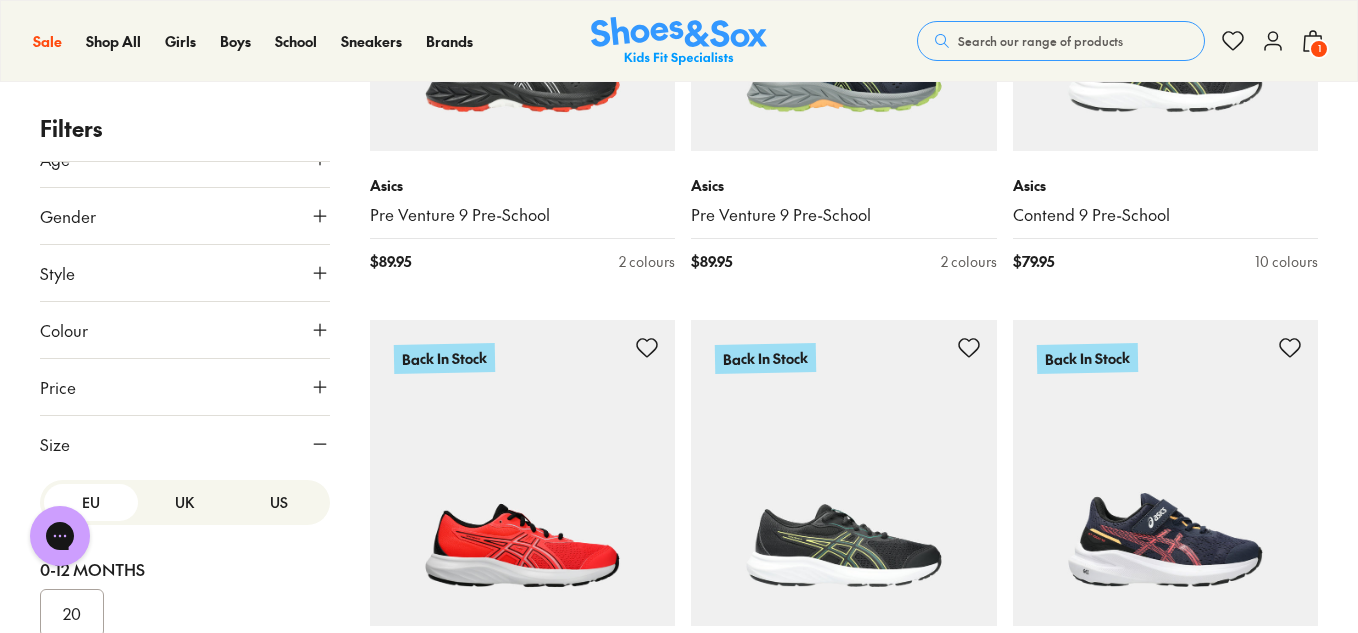 scroll, scrollTop: 200, scrollLeft: 0, axis: vertical 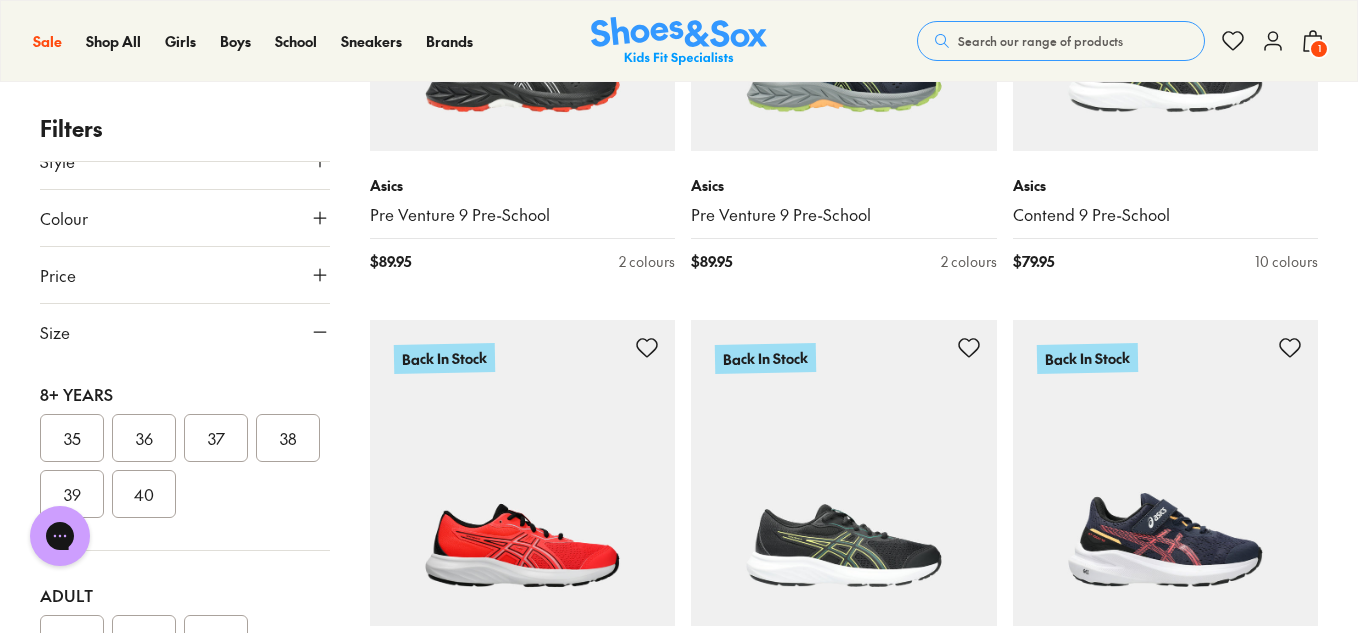 click on "36" at bounding box center (144, 438) 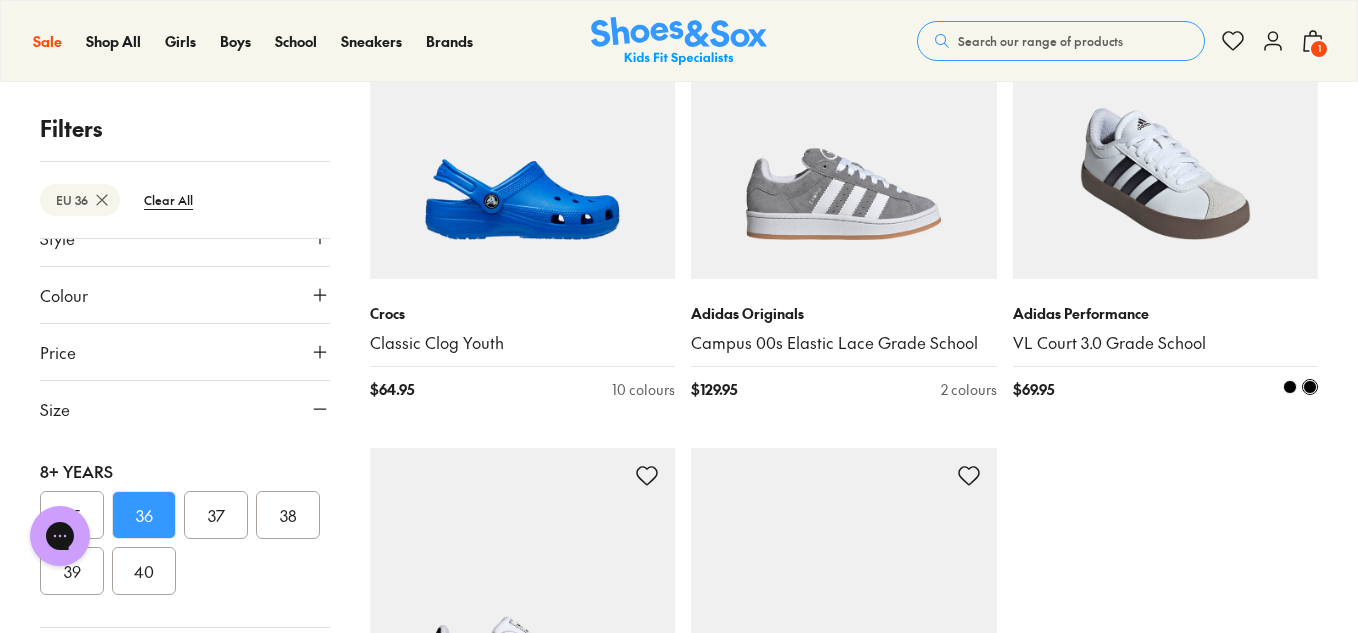scroll, scrollTop: 5000, scrollLeft: 0, axis: vertical 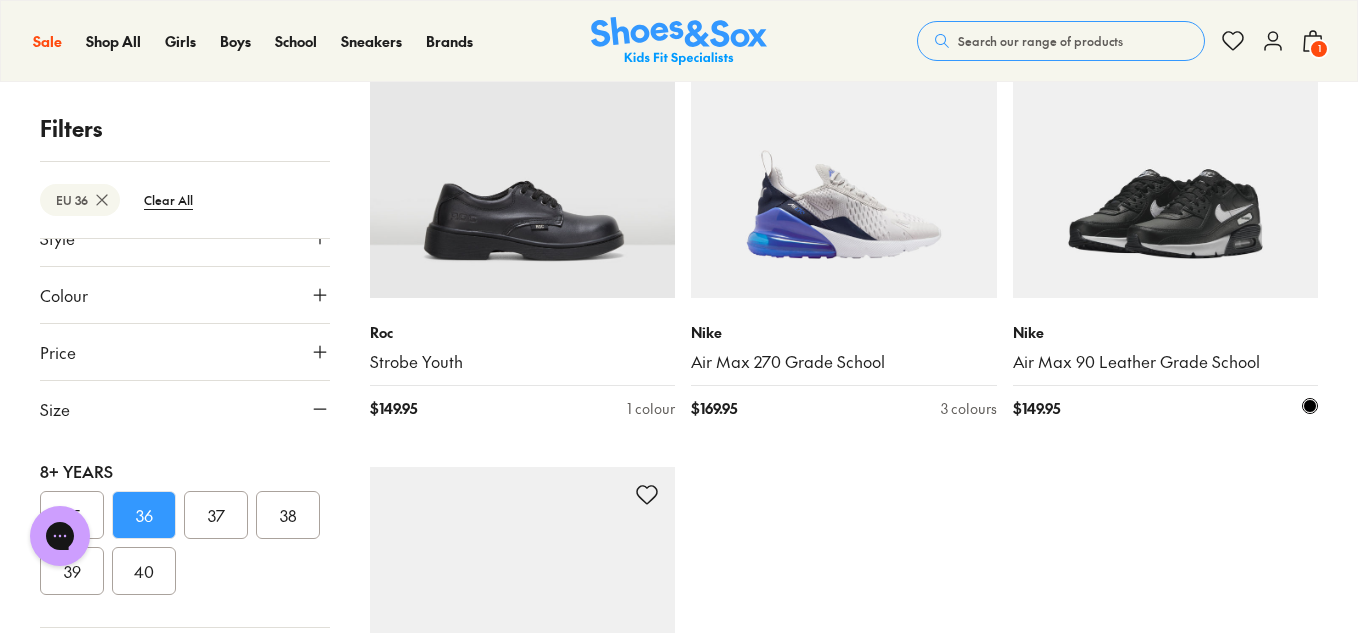 click at bounding box center [1166, 145] 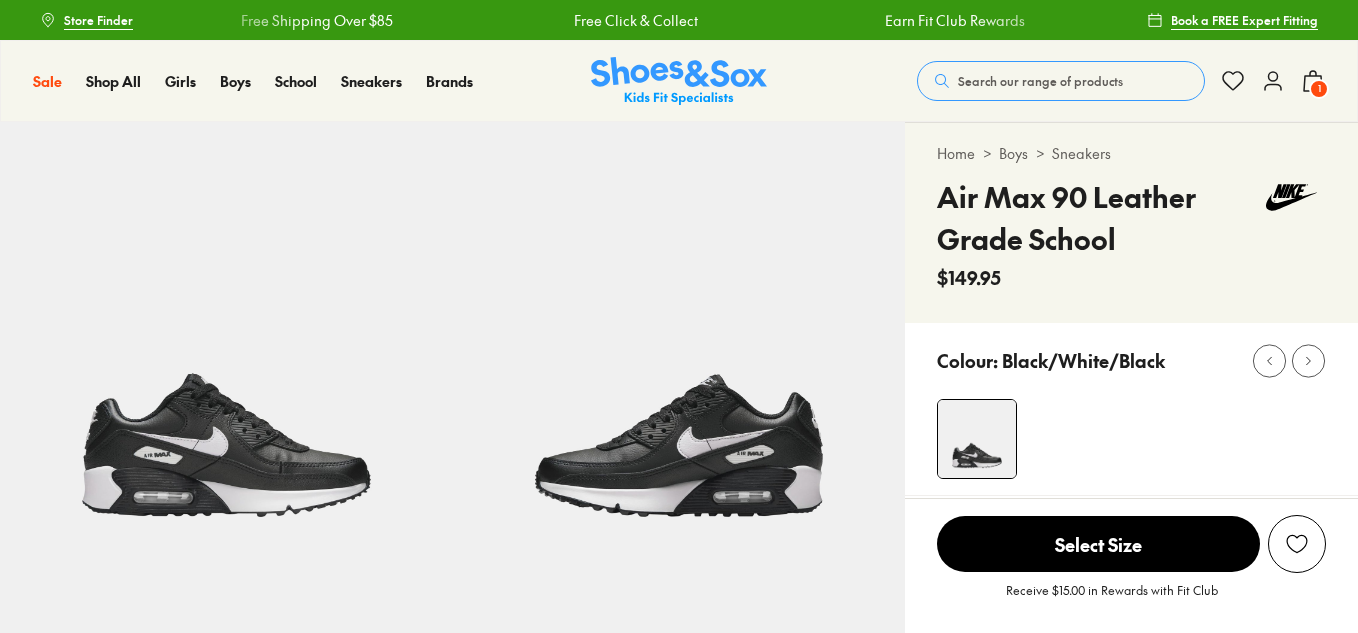 scroll, scrollTop: 0, scrollLeft: 0, axis: both 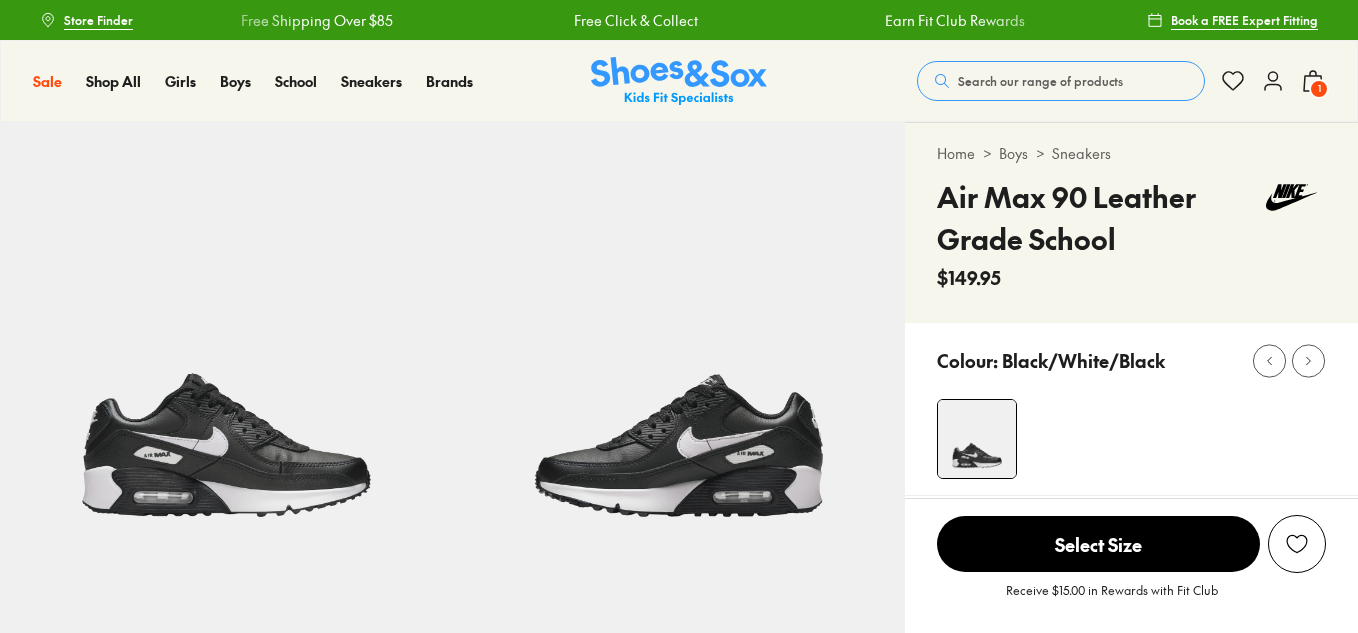 select on "*" 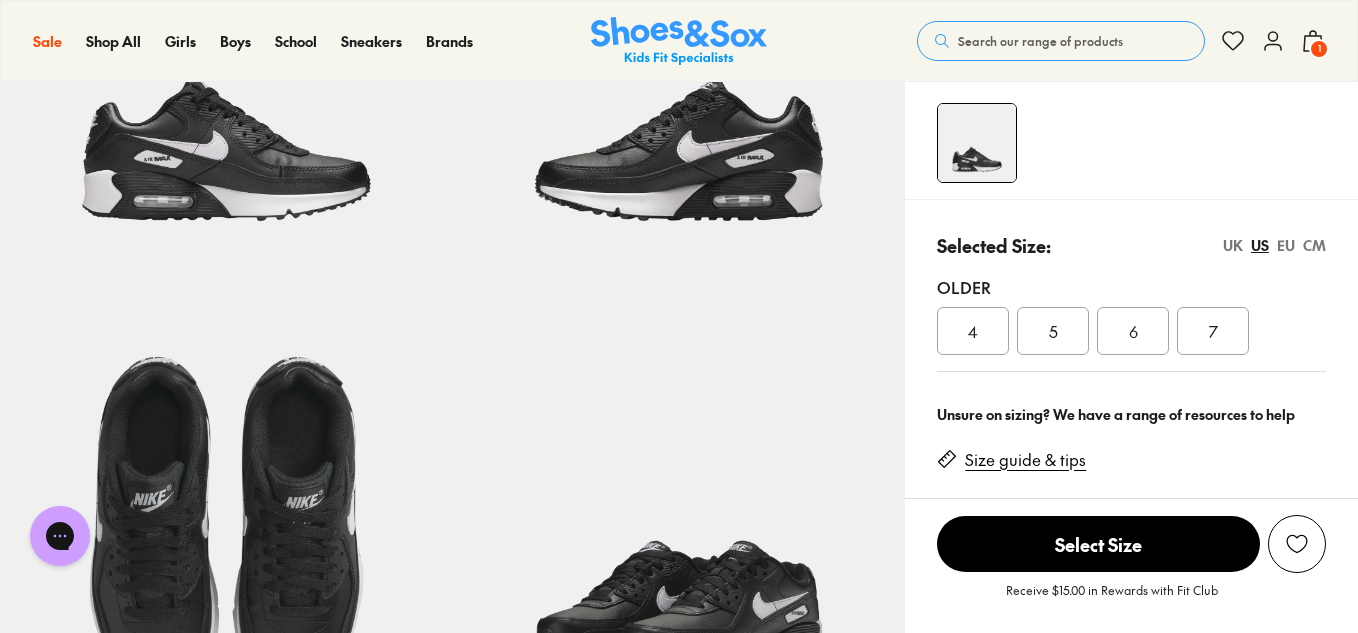 scroll, scrollTop: 400, scrollLeft: 0, axis: vertical 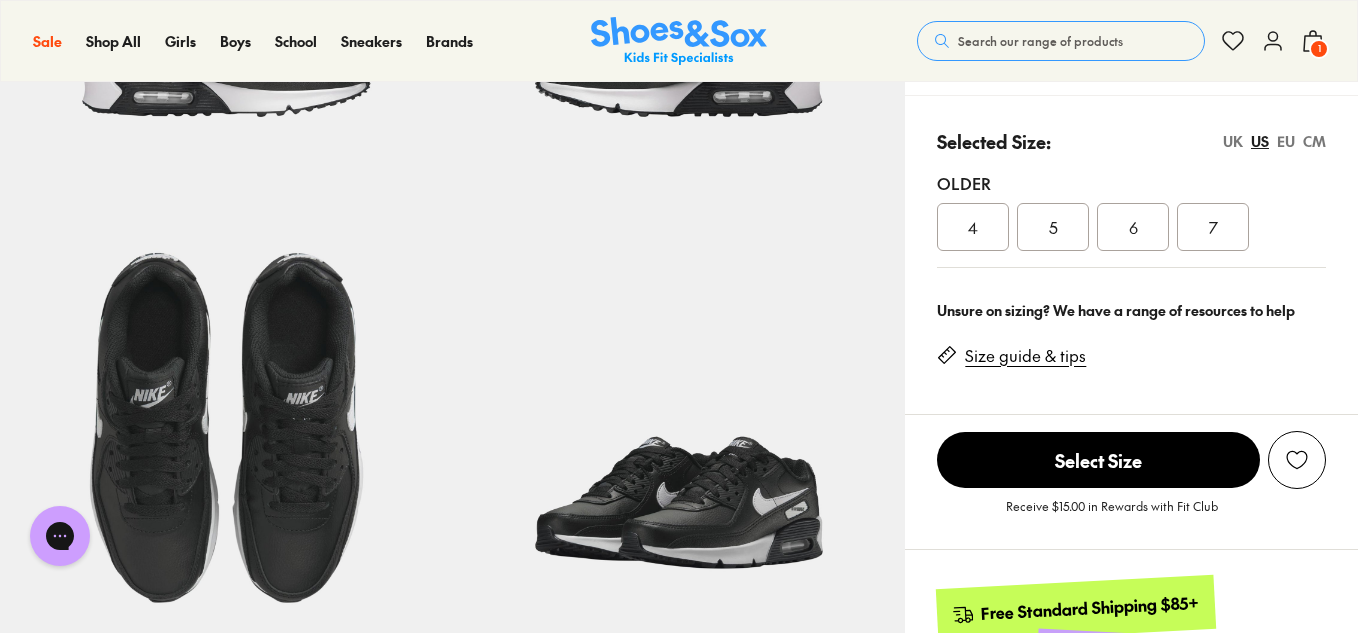 click on "EU" at bounding box center (1286, 141) 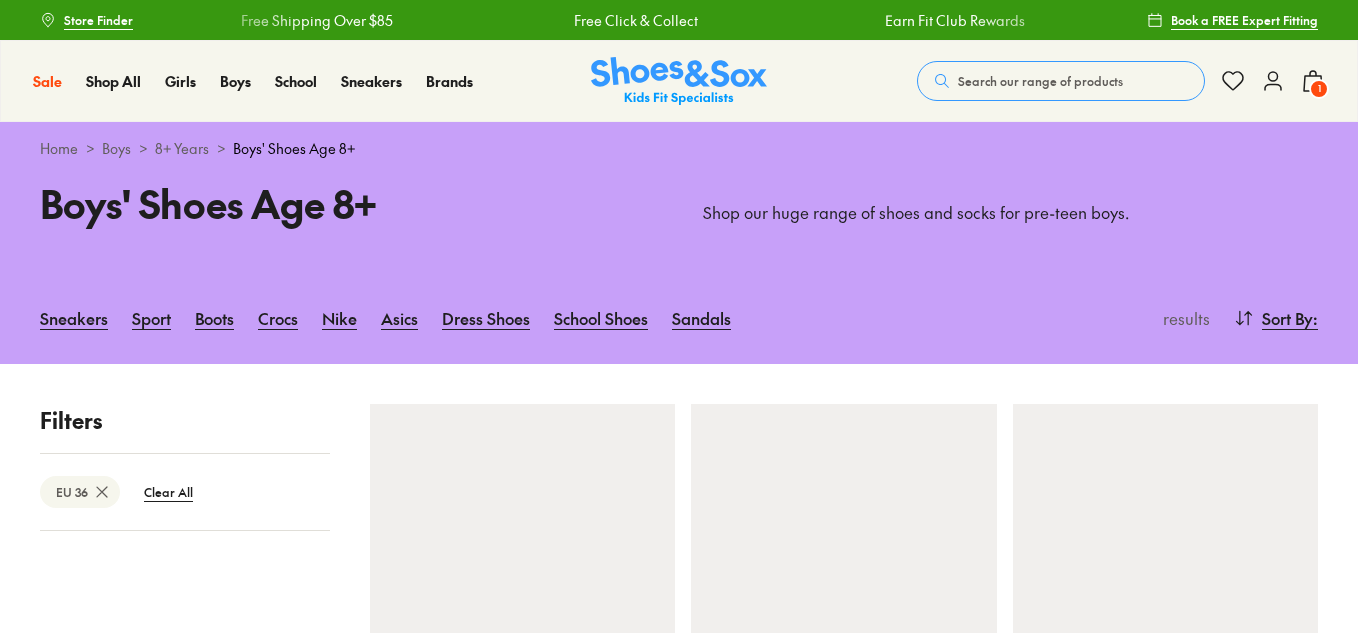 scroll, scrollTop: 0, scrollLeft: 0, axis: both 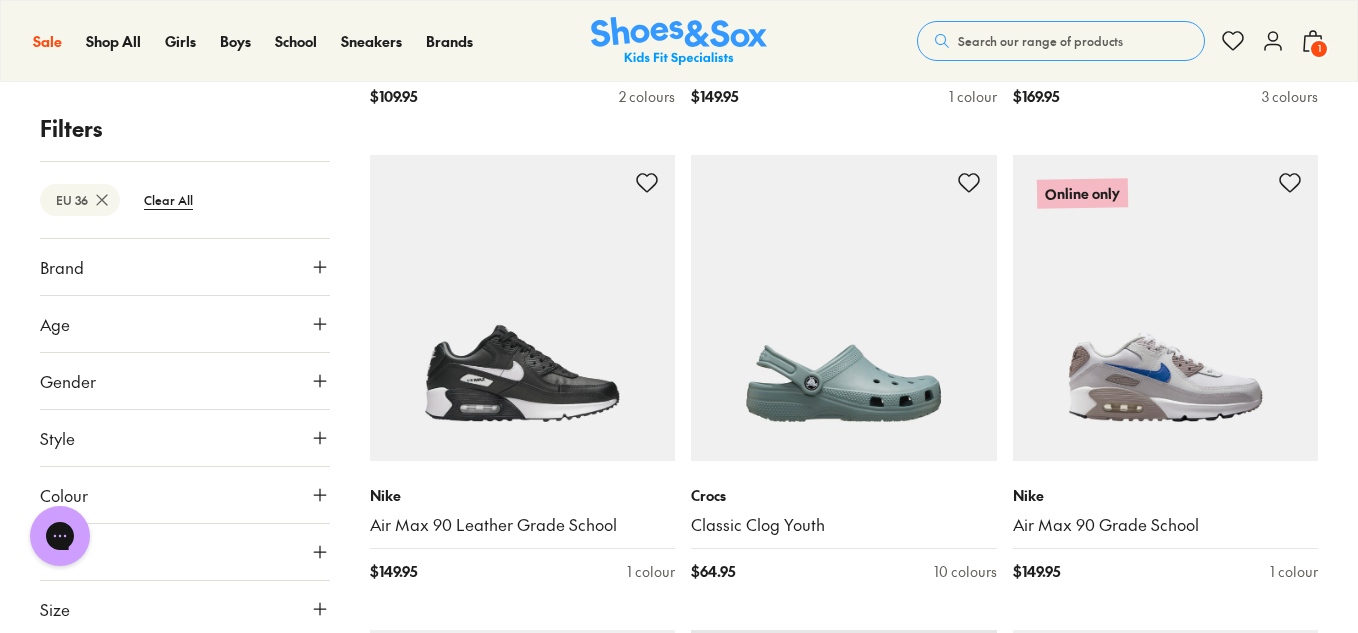 click 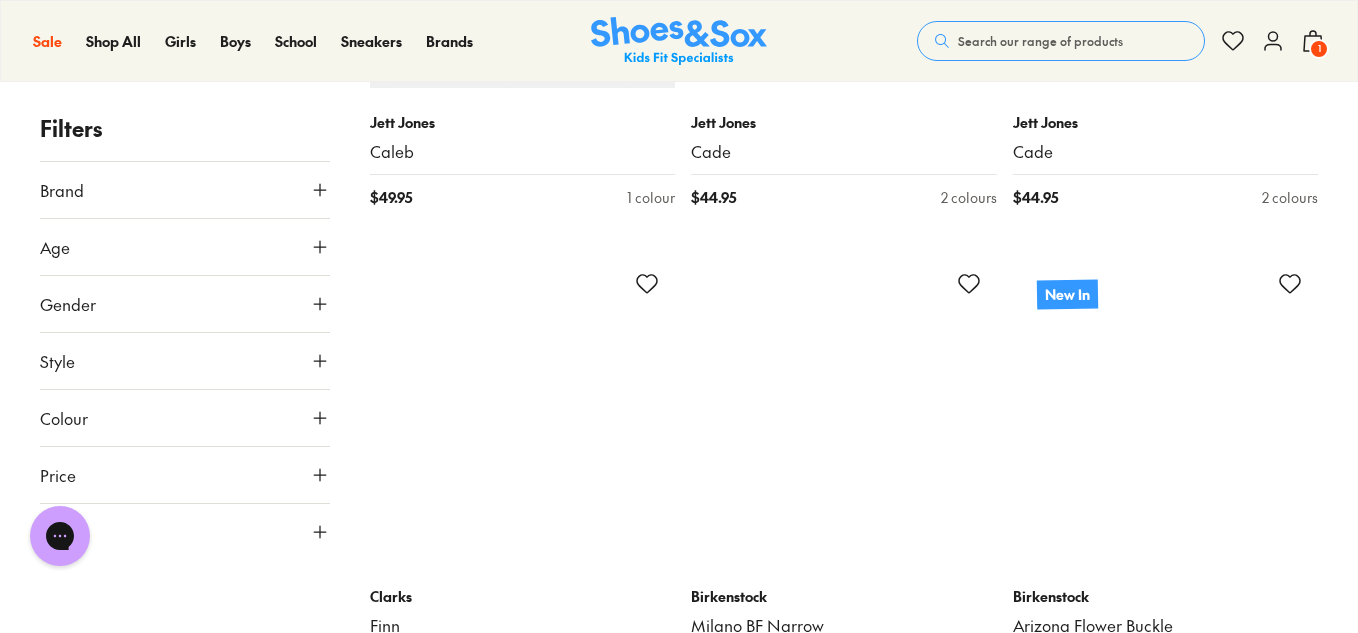 scroll, scrollTop: 700, scrollLeft: 0, axis: vertical 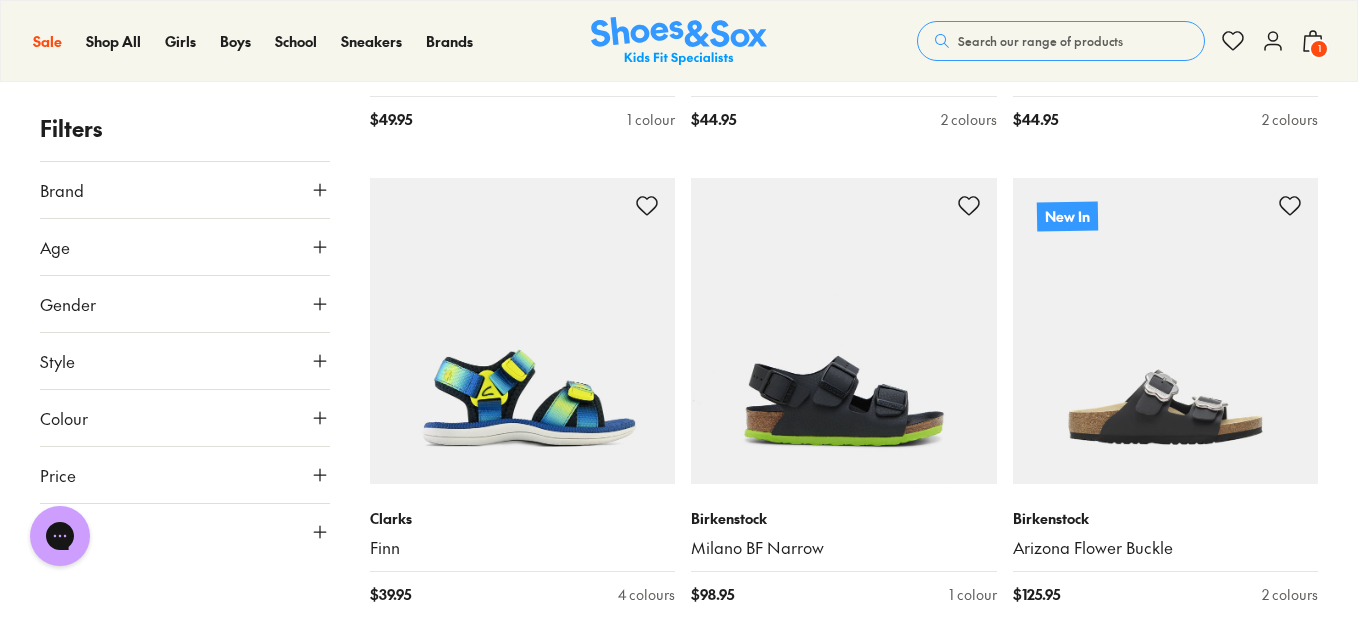 click 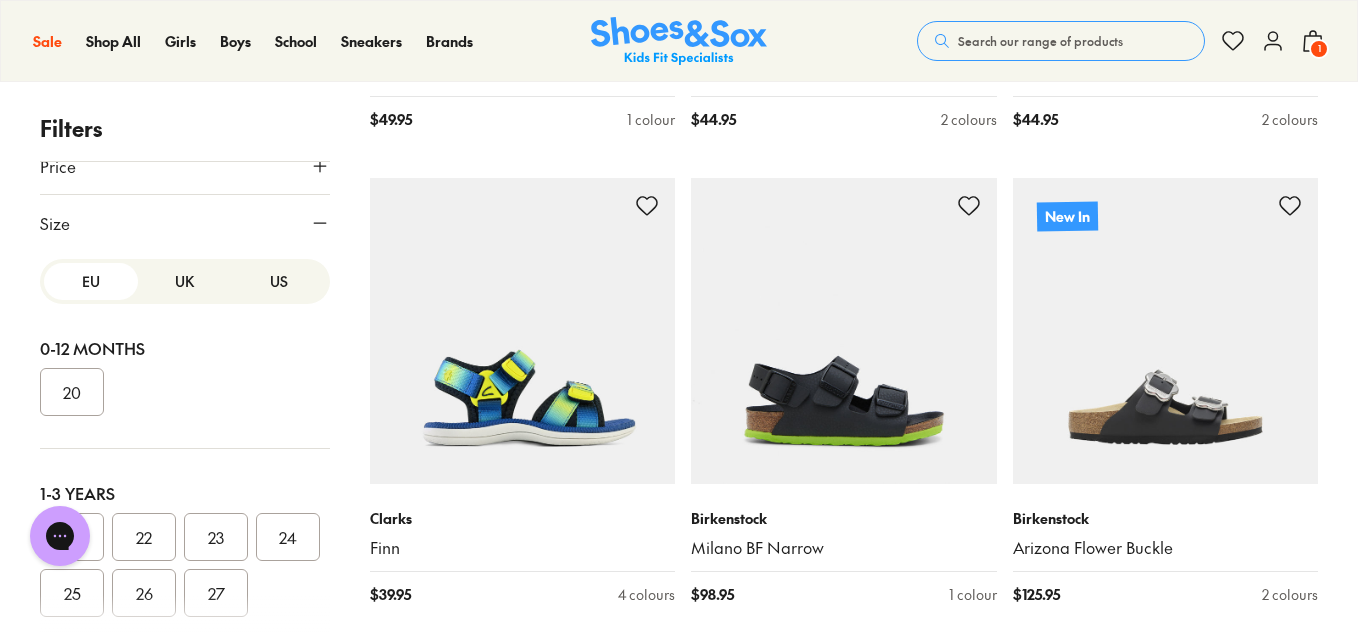 scroll, scrollTop: 311, scrollLeft: 0, axis: vertical 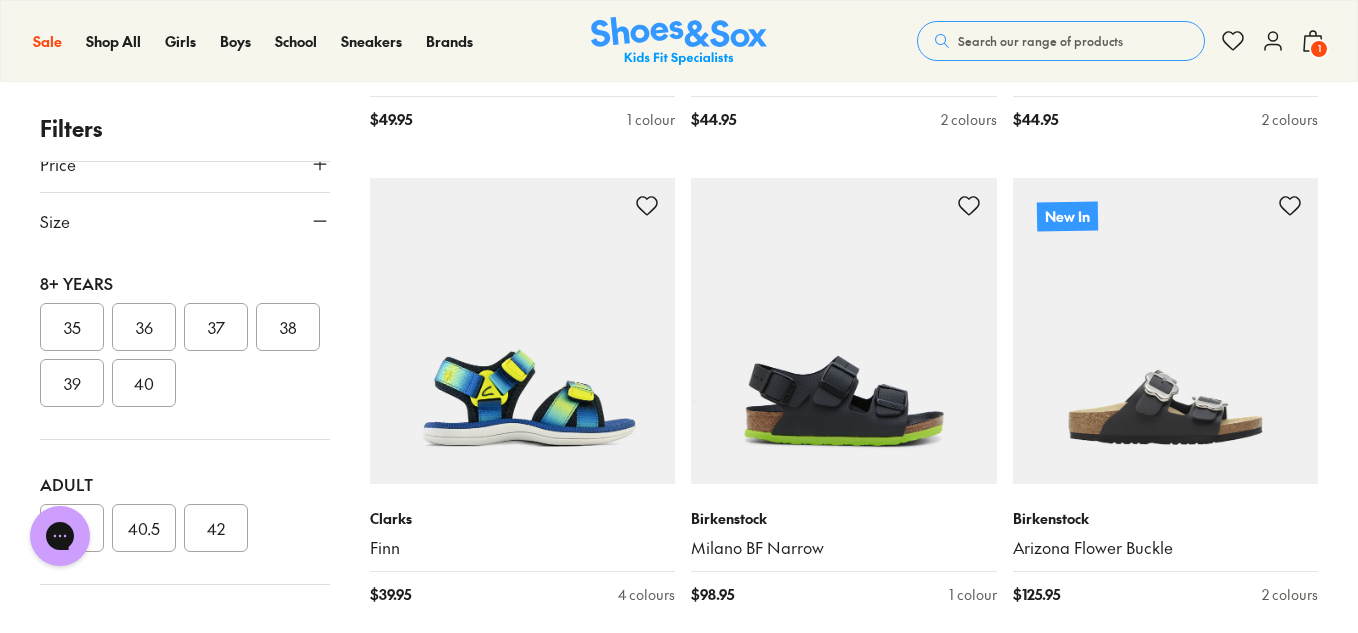 click on "35" at bounding box center (72, 327) 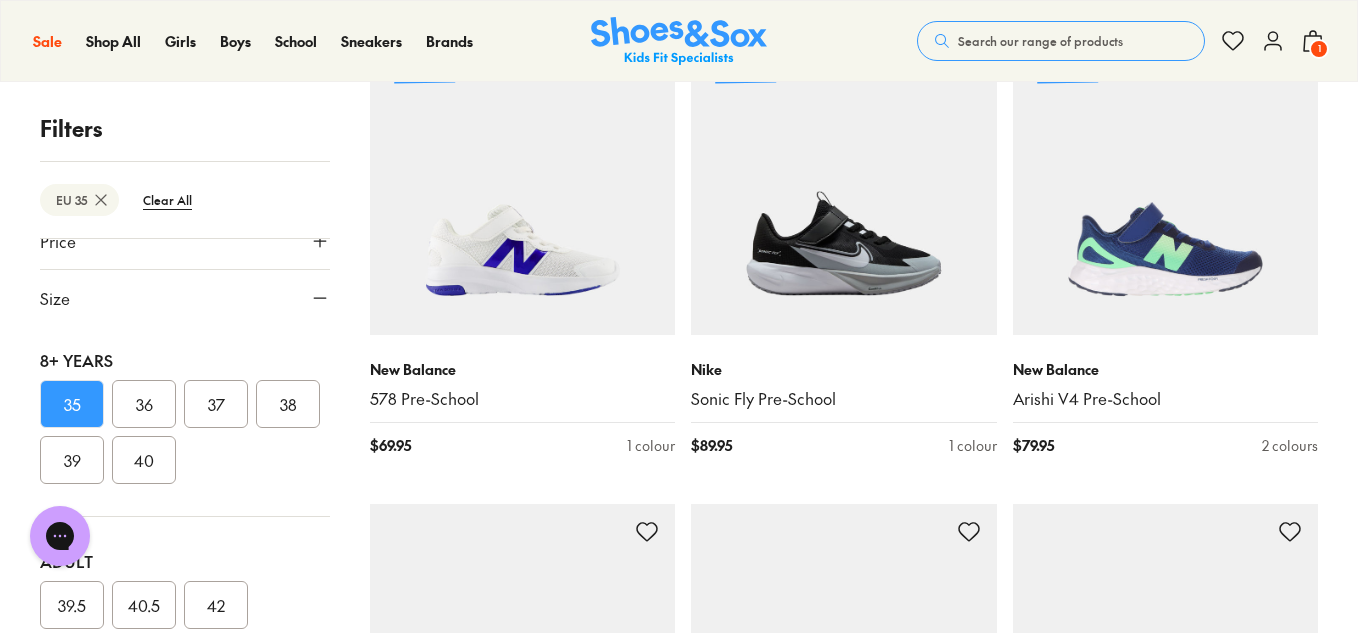 scroll, scrollTop: 2300, scrollLeft: 0, axis: vertical 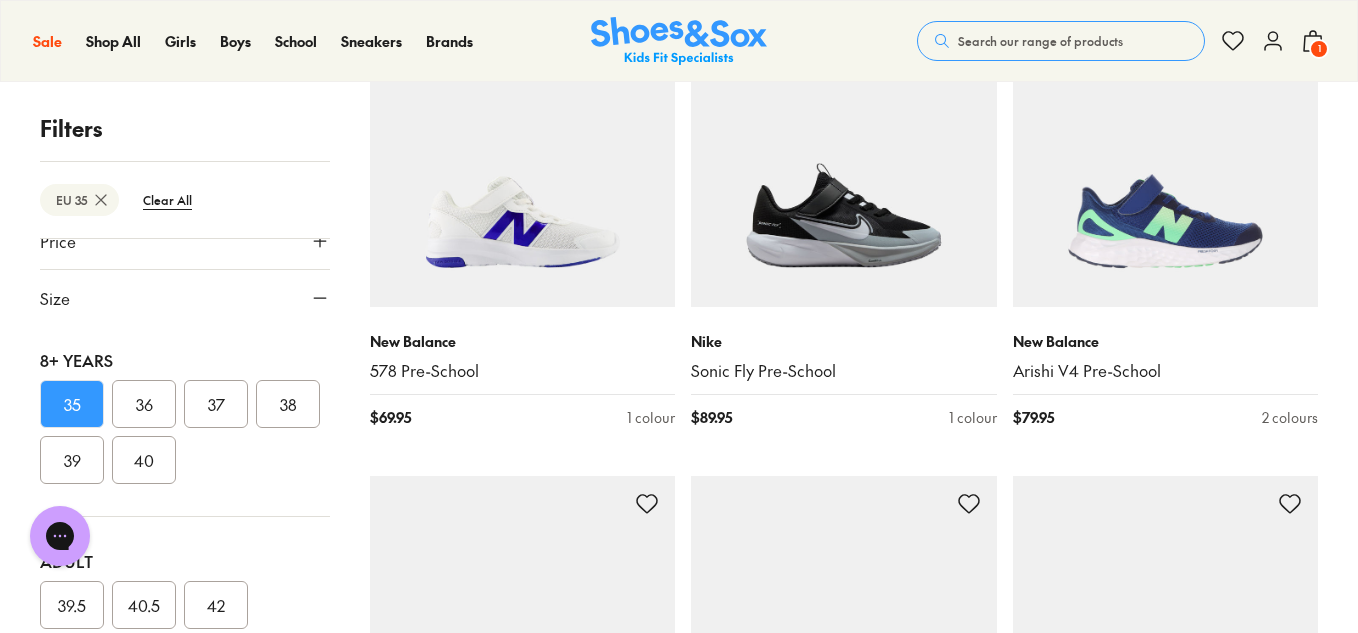 click 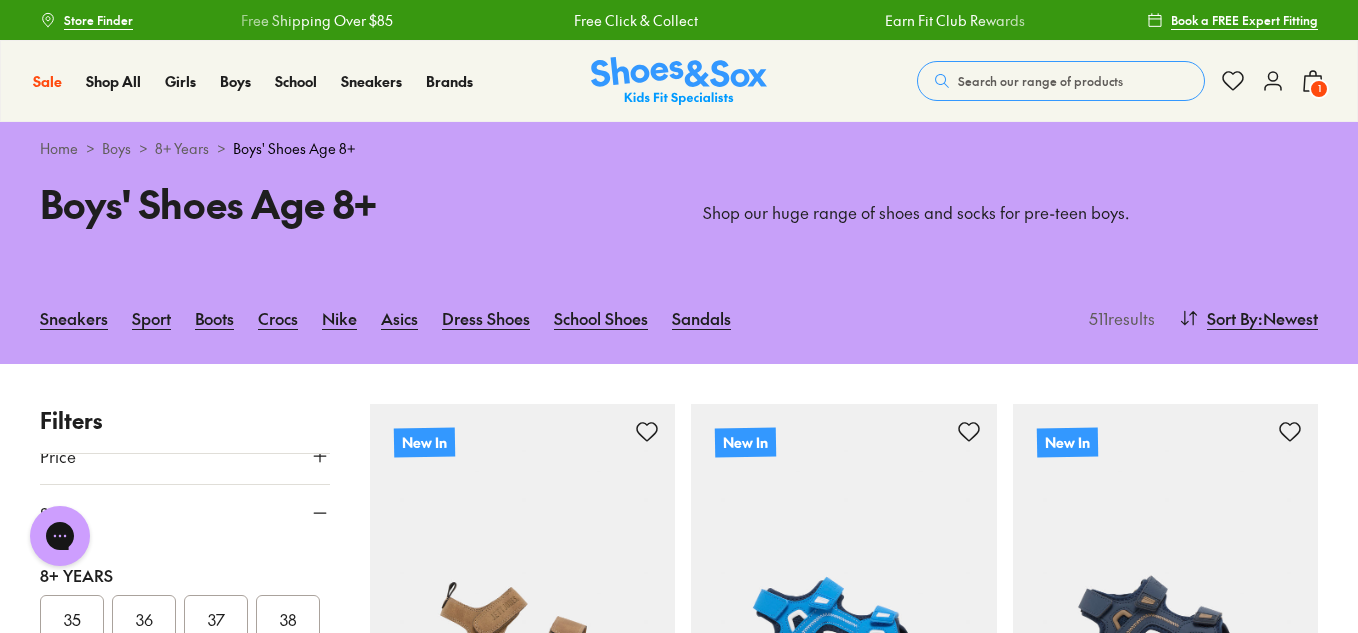 scroll, scrollTop: 300, scrollLeft: 0, axis: vertical 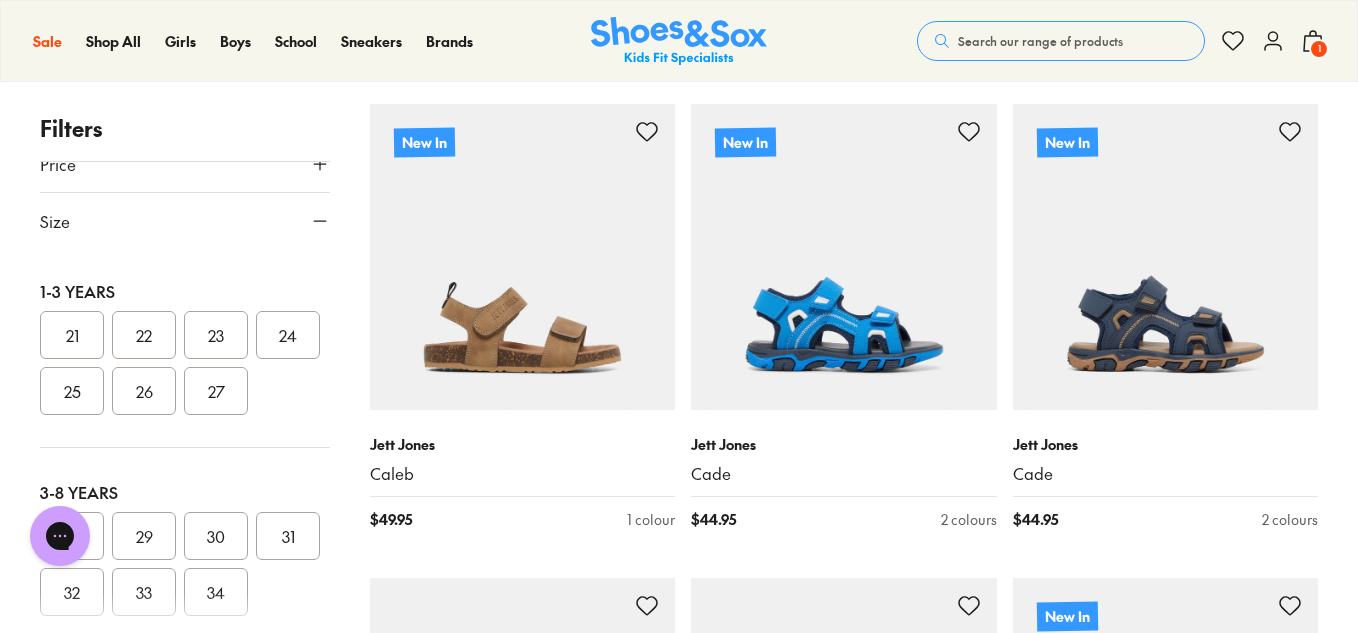 click on "27" at bounding box center (216, 391) 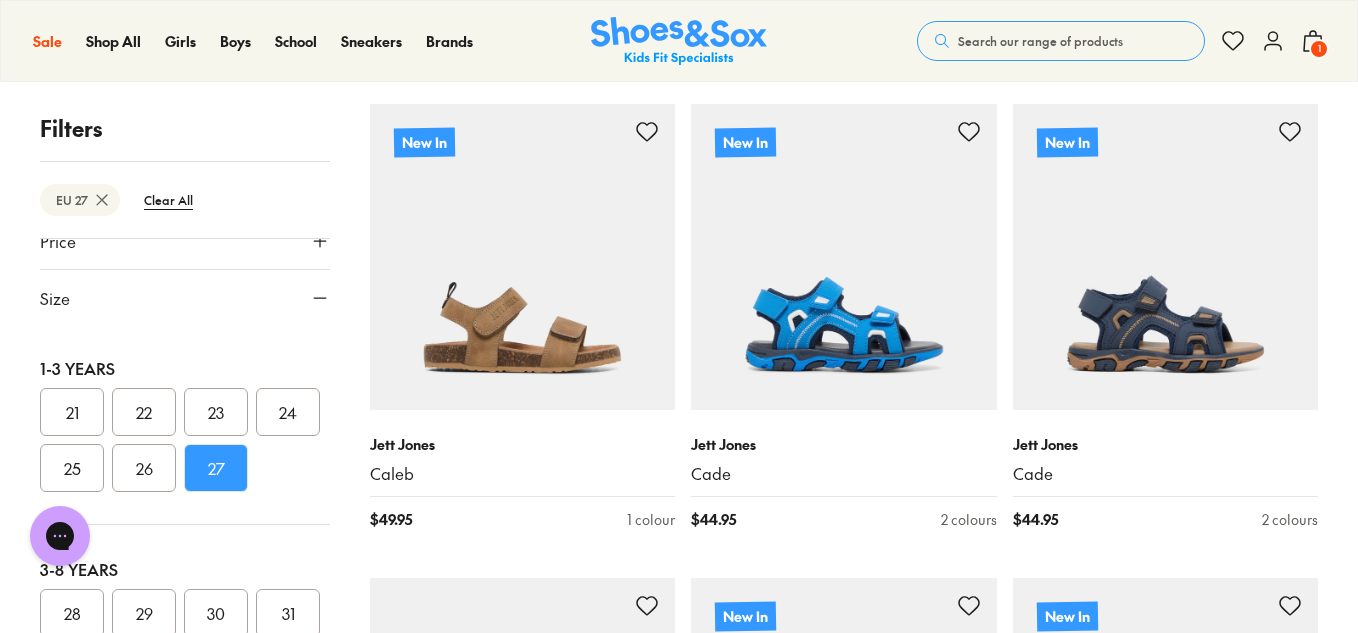 scroll, scrollTop: 400, scrollLeft: 0, axis: vertical 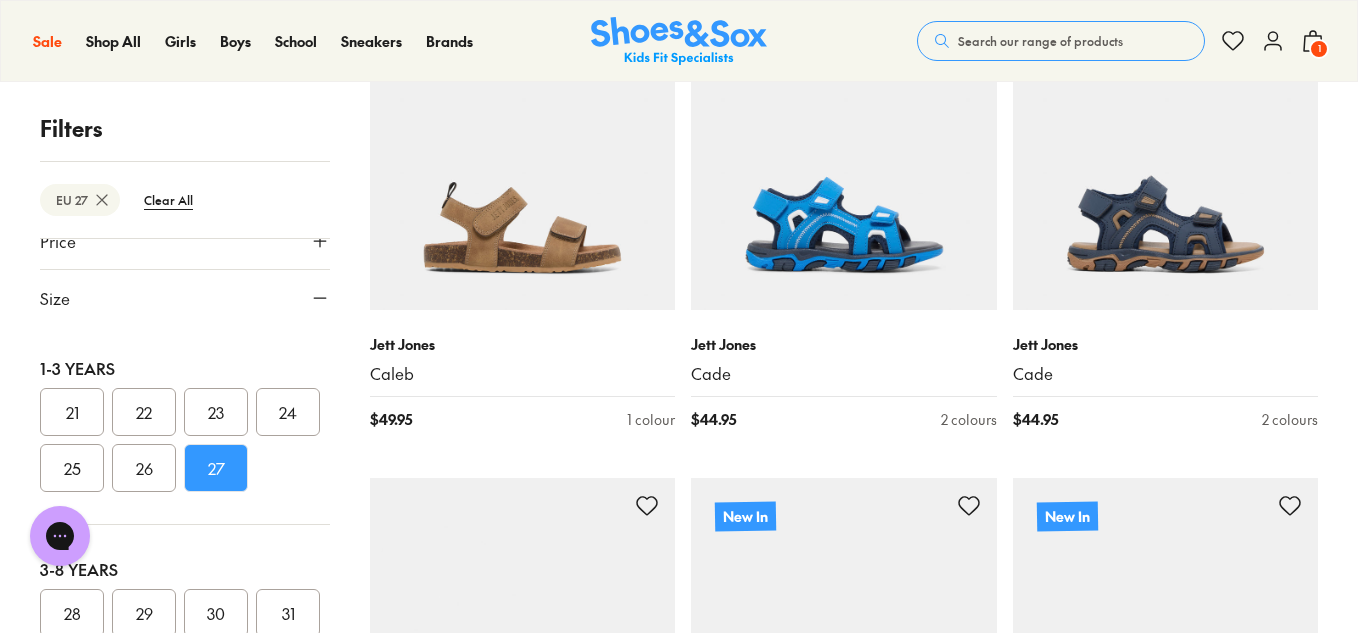 click on "26" at bounding box center [144, 468] 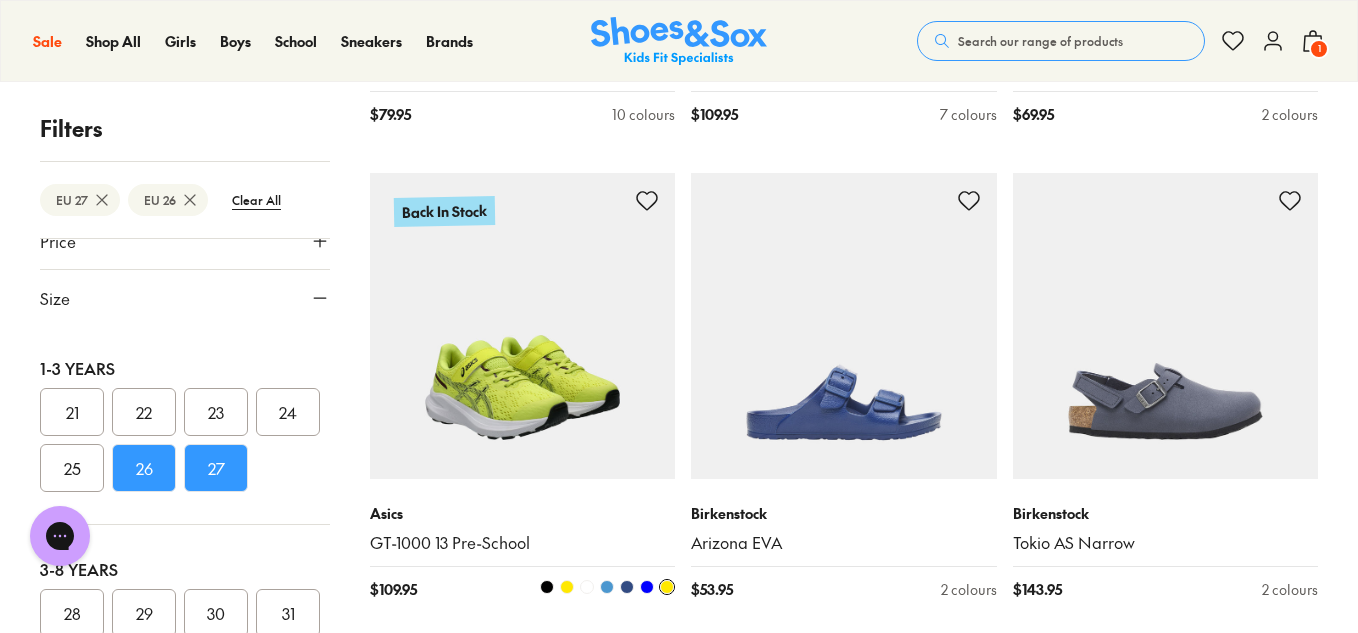scroll, scrollTop: 2700, scrollLeft: 0, axis: vertical 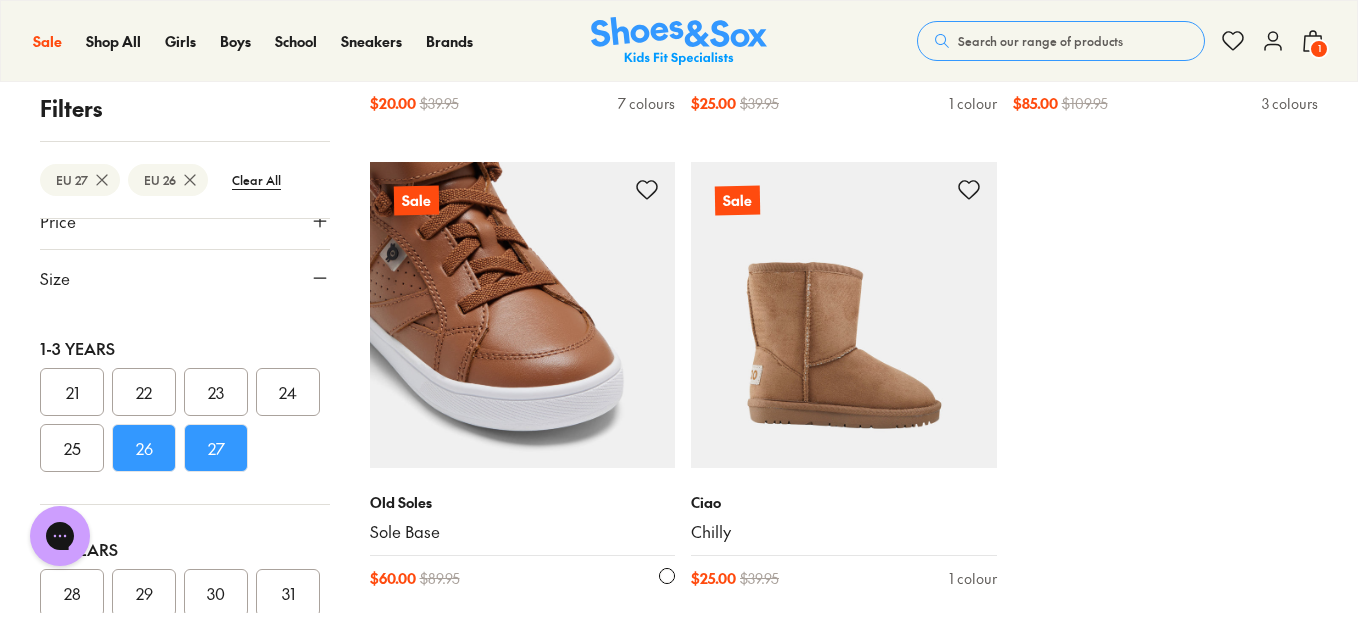 click at bounding box center [523, 315] 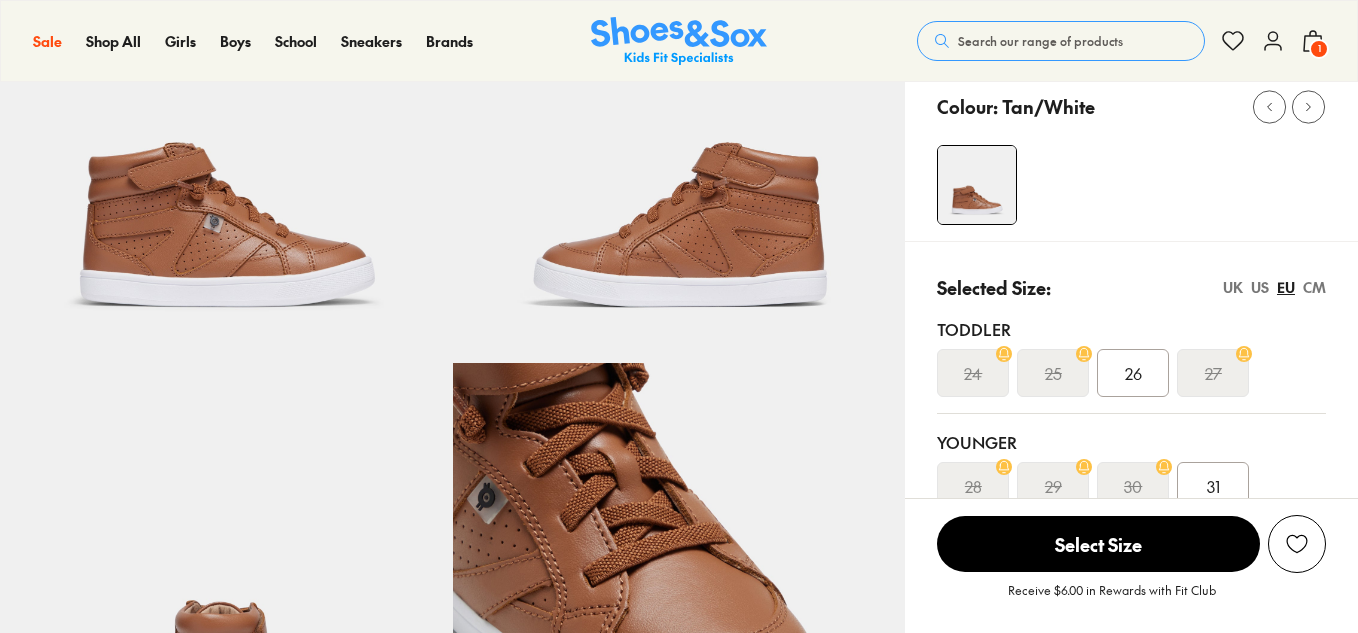 scroll, scrollTop: 300, scrollLeft: 0, axis: vertical 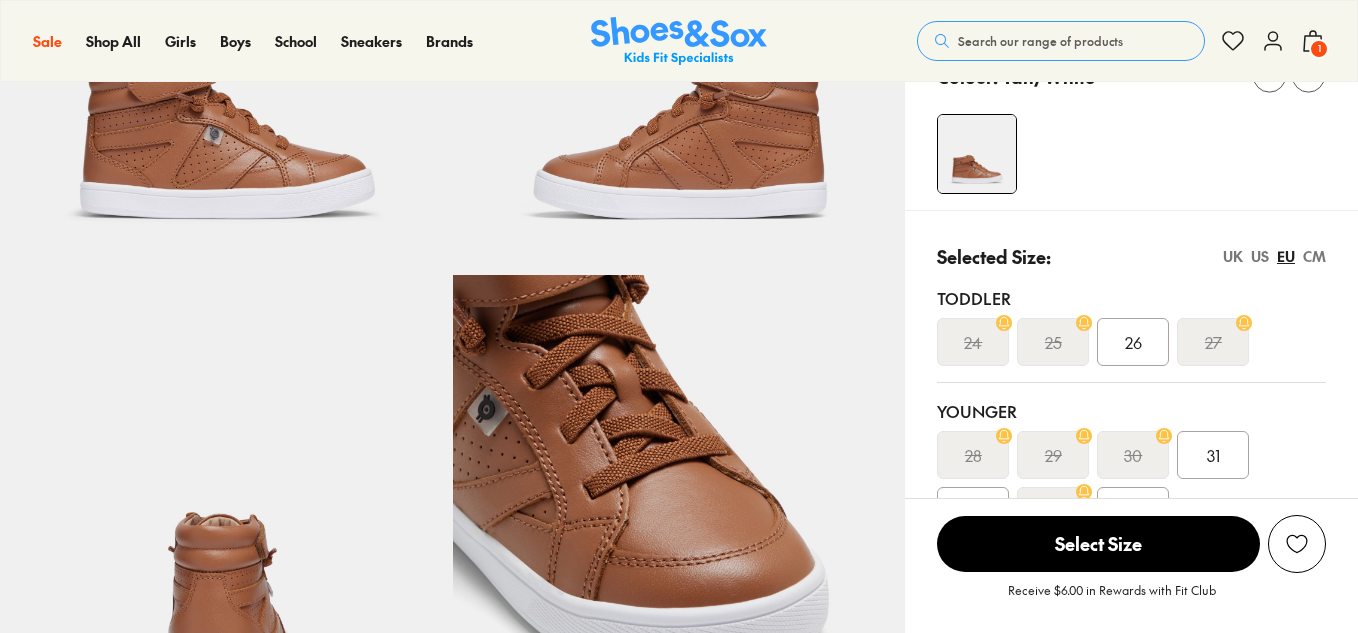 select on "*" 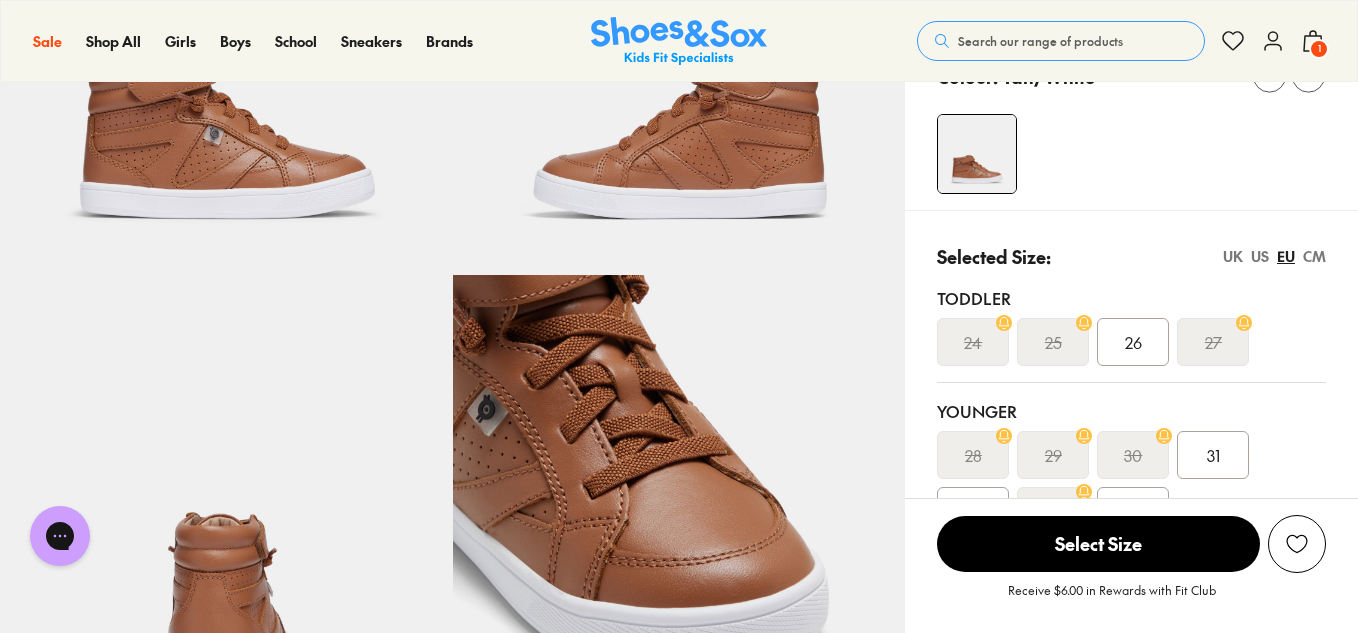 scroll, scrollTop: 0, scrollLeft: 0, axis: both 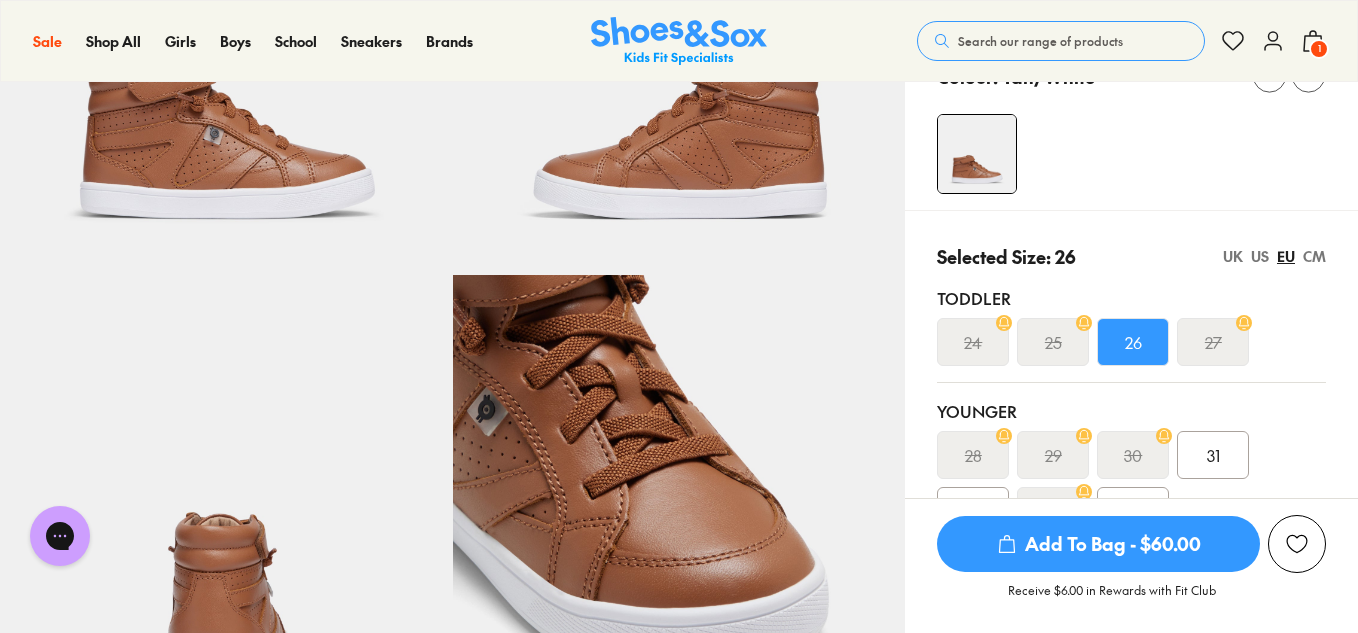 click on "Add To Bag - $60.00" at bounding box center (1098, 544) 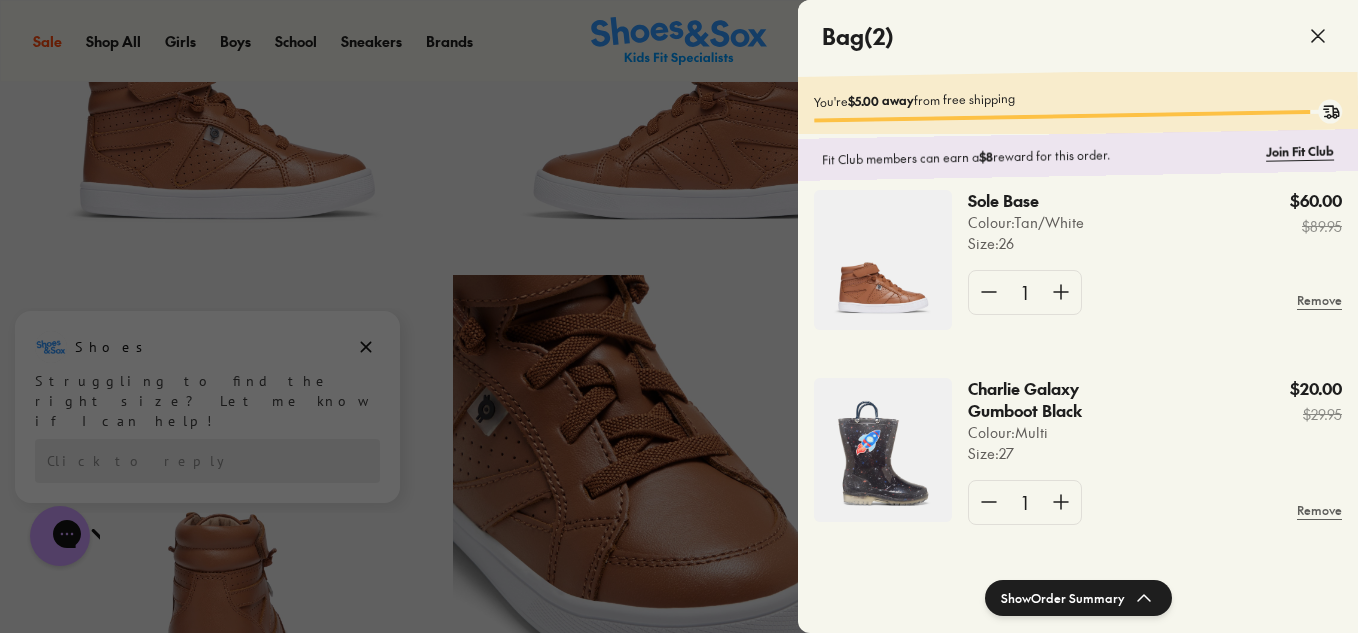 scroll, scrollTop: 38, scrollLeft: 0, axis: vertical 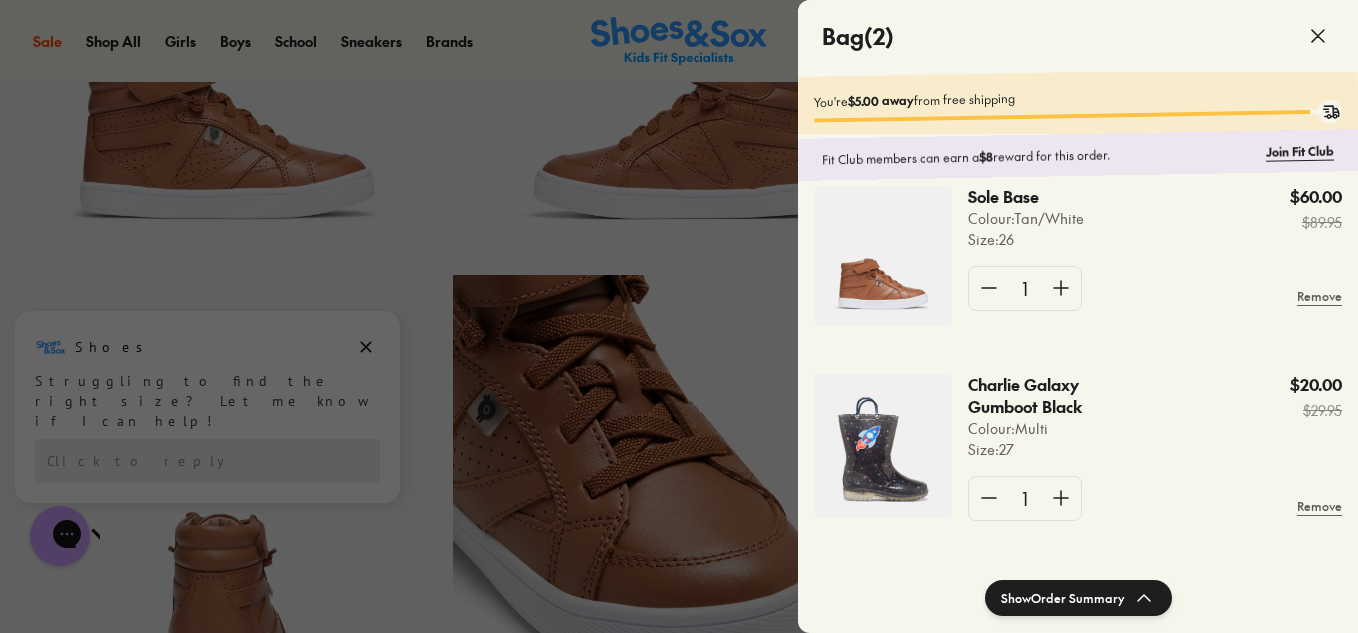 click 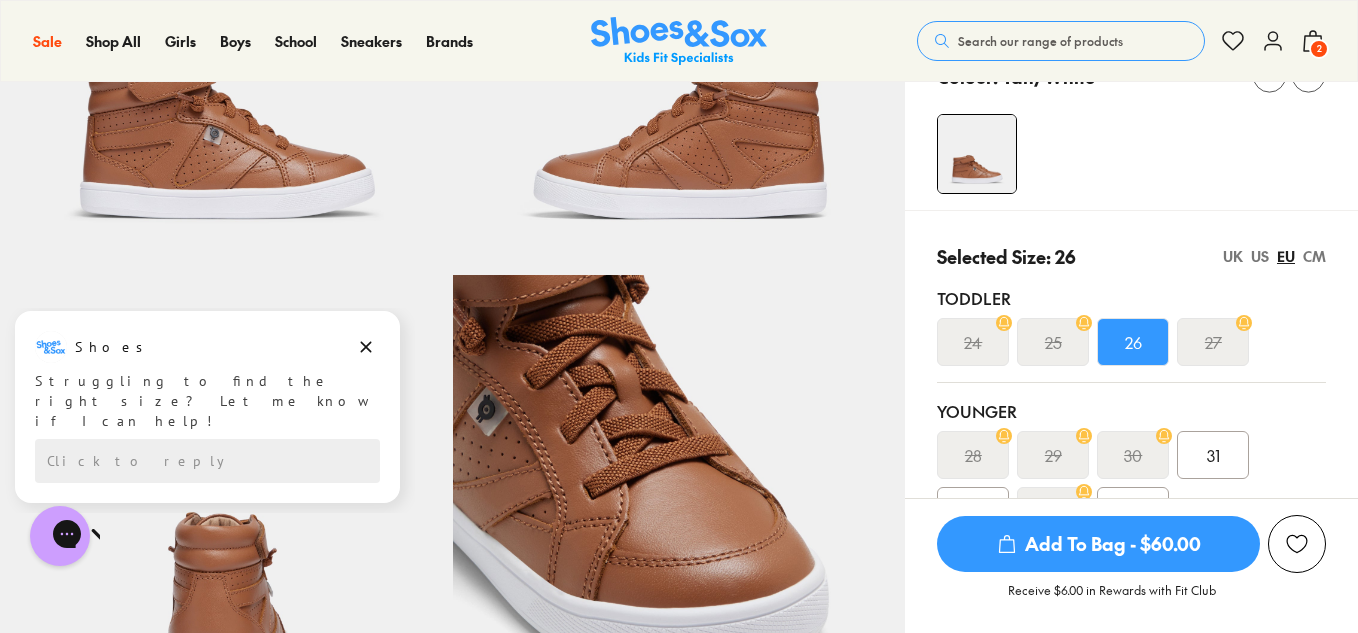 click on "CM" at bounding box center [1314, 256] 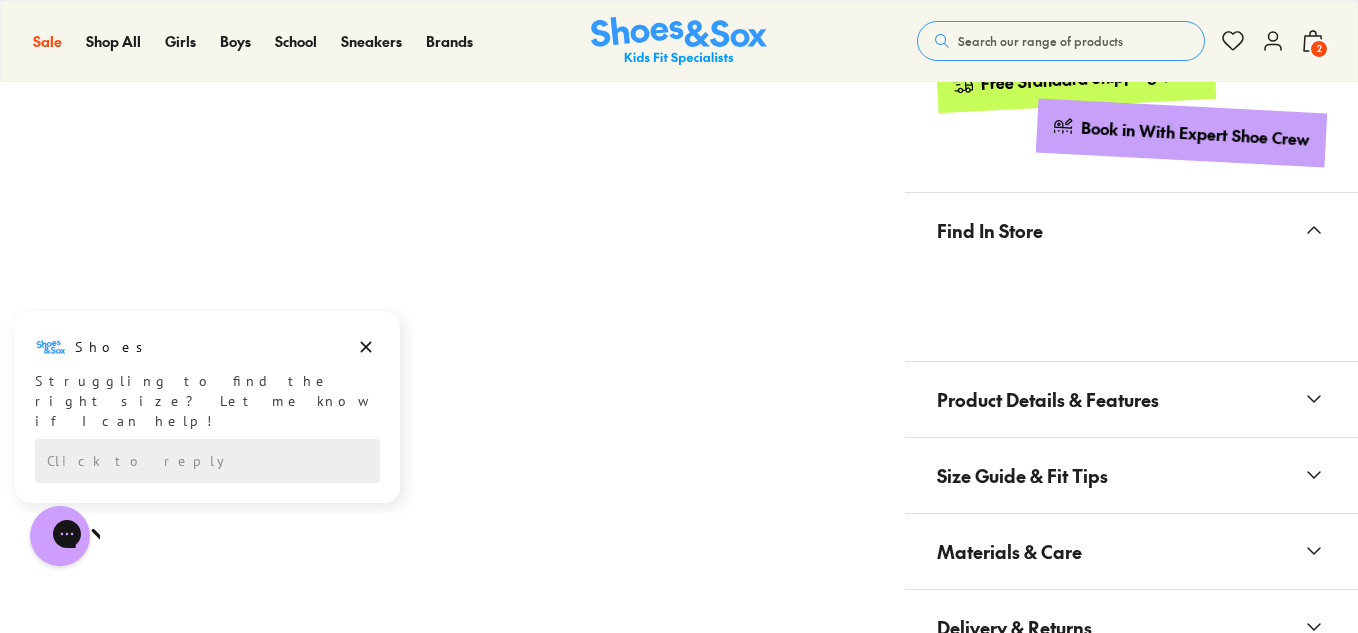scroll, scrollTop: 1400, scrollLeft: 0, axis: vertical 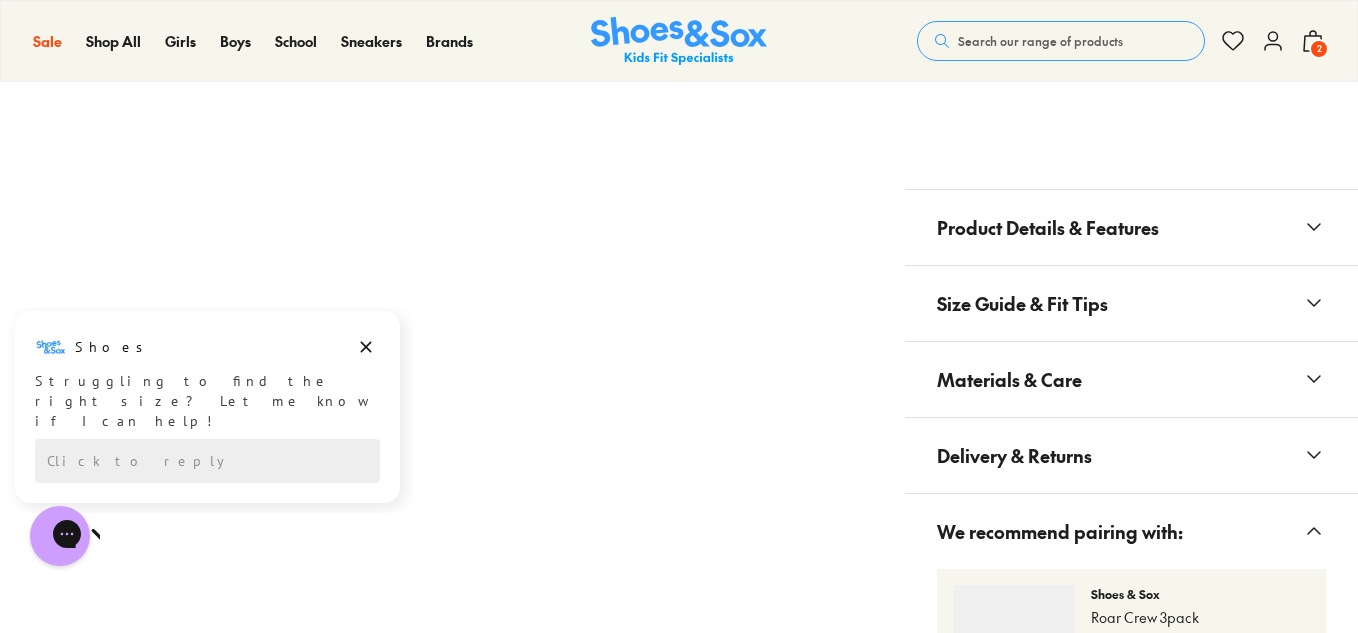 click 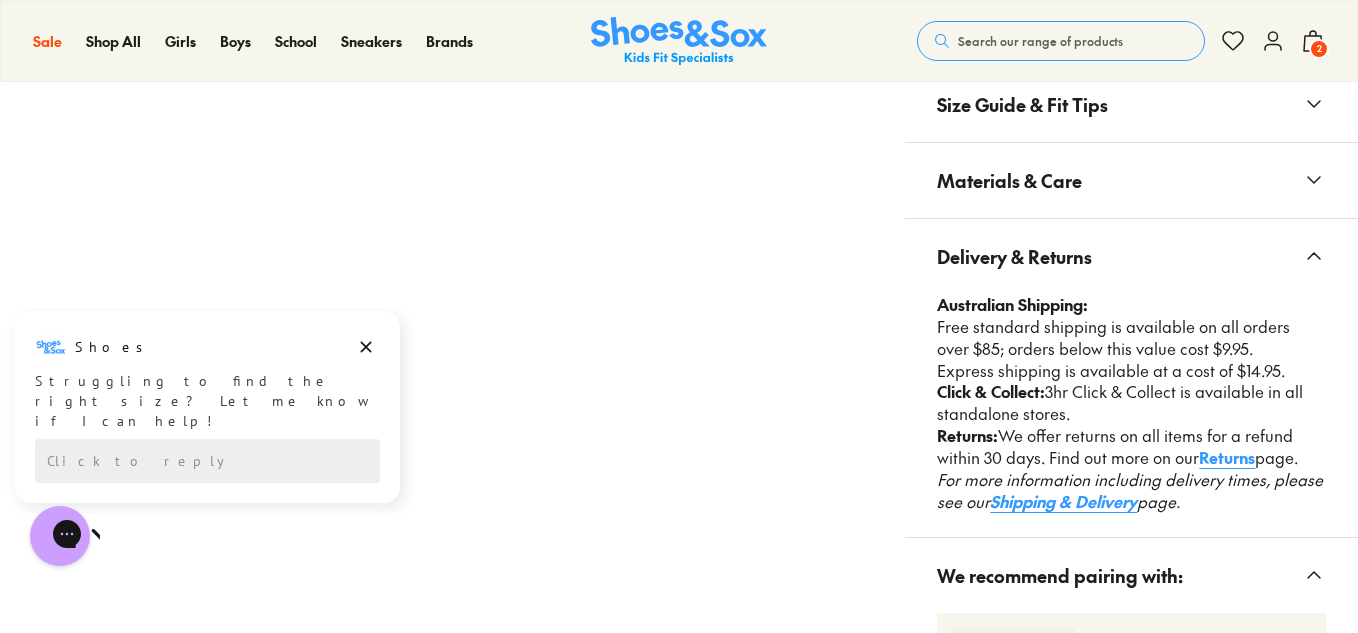 scroll, scrollTop: 1600, scrollLeft: 0, axis: vertical 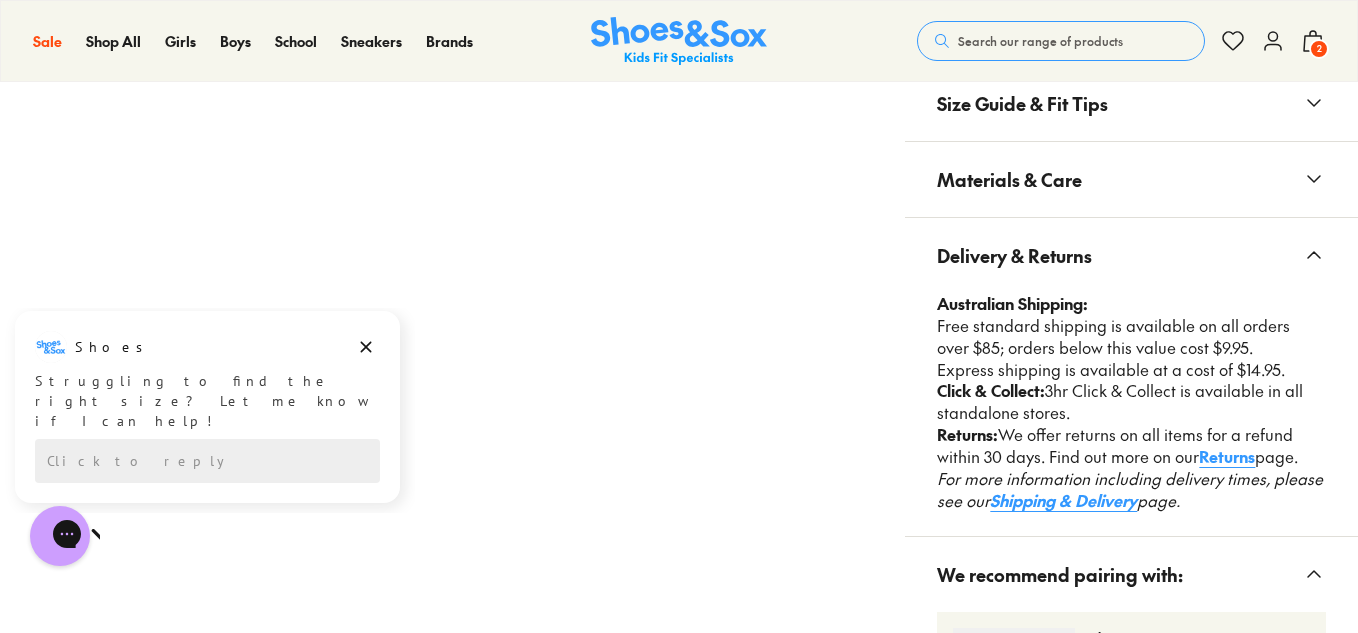 click on "Returns" at bounding box center [1227, 456] 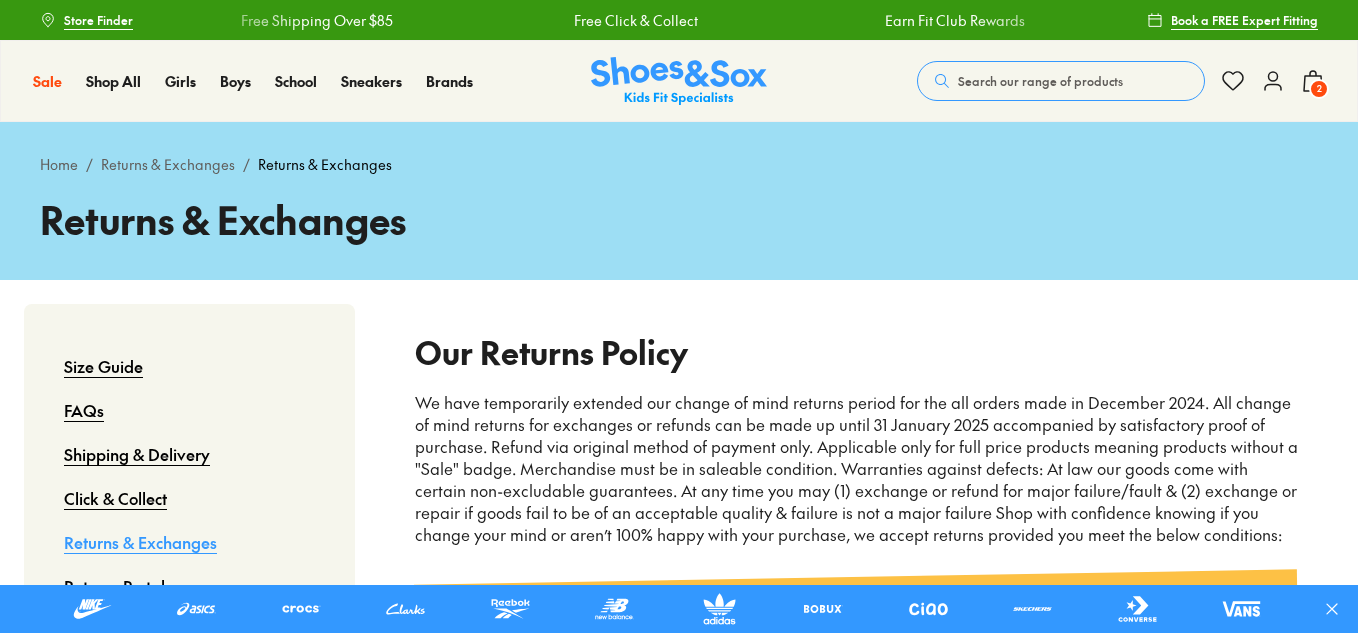 scroll, scrollTop: 200, scrollLeft: 0, axis: vertical 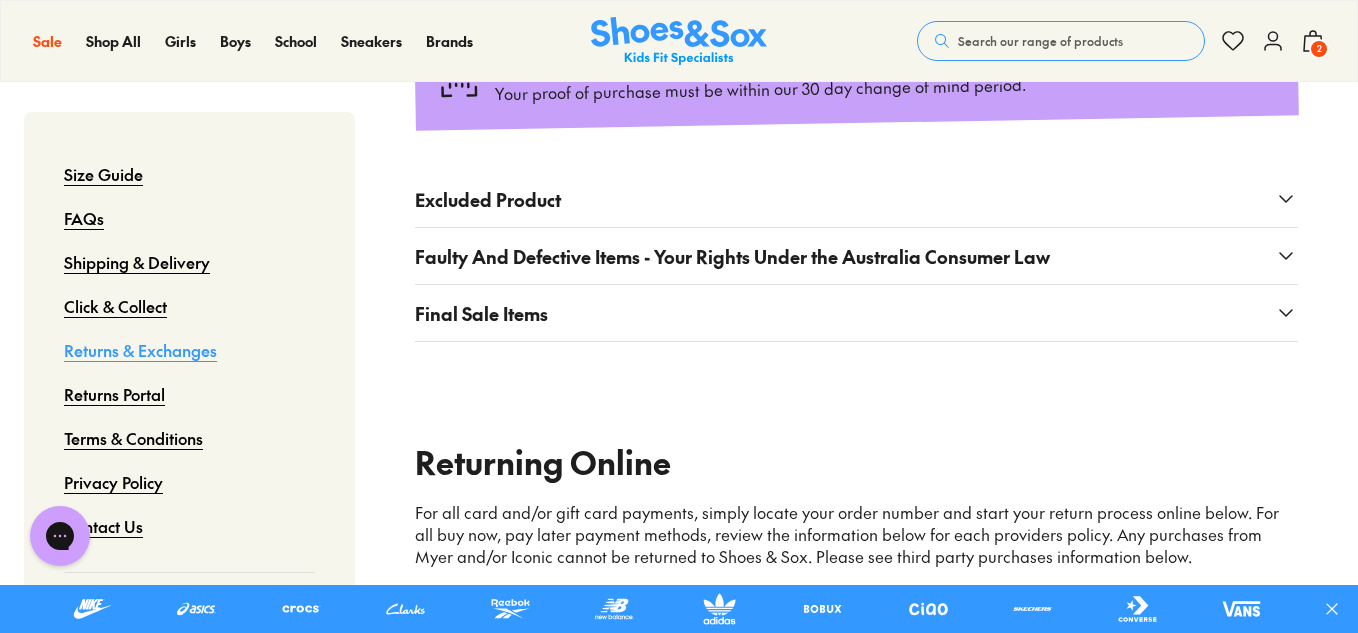 click on "2" at bounding box center (1319, 49) 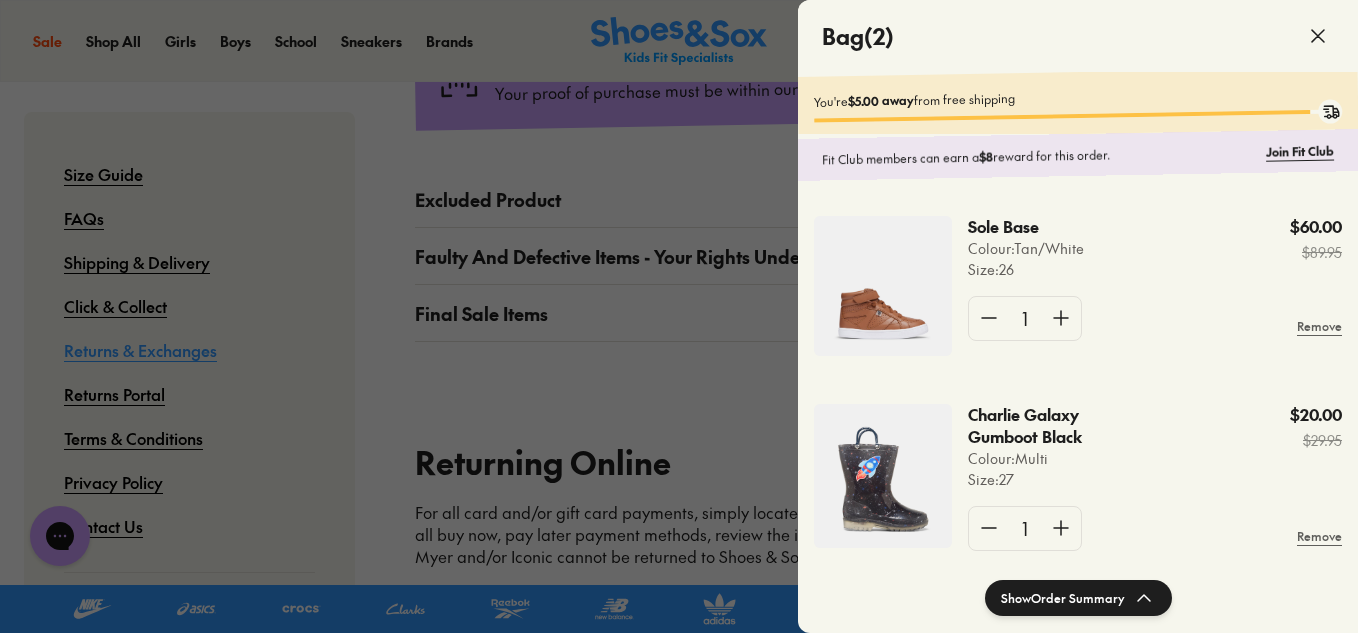 click on "Sole Base" 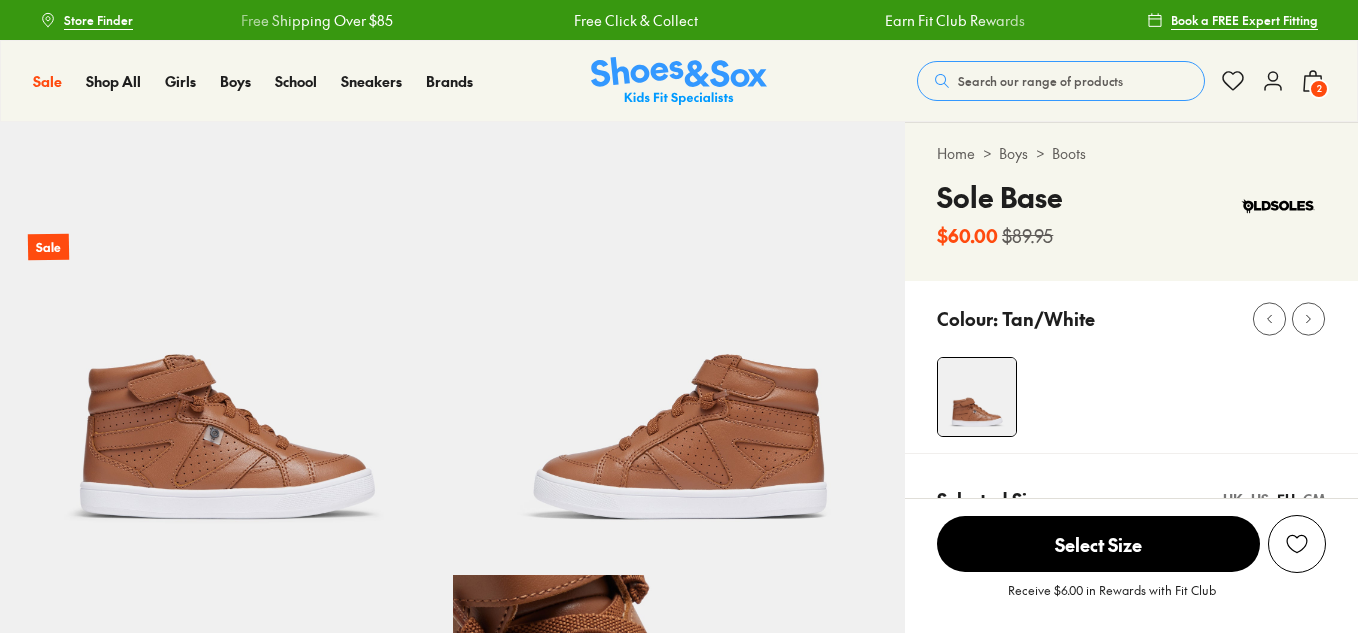 scroll, scrollTop: 0, scrollLeft: 0, axis: both 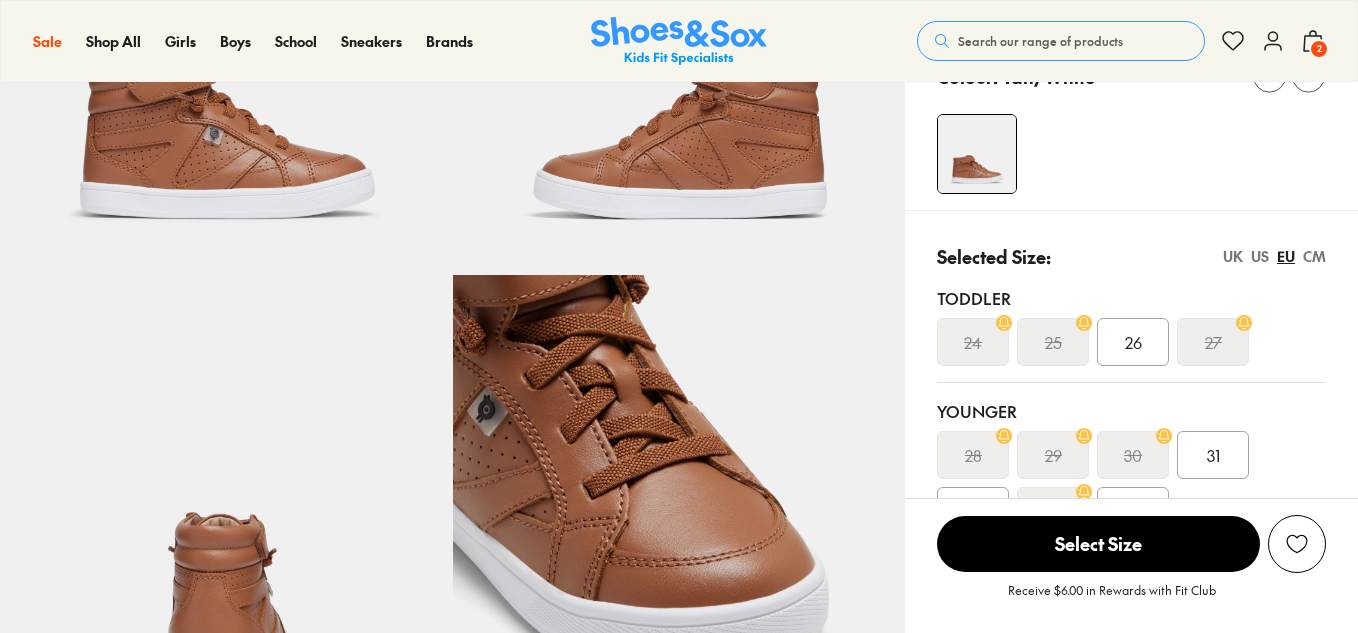 select on "*" 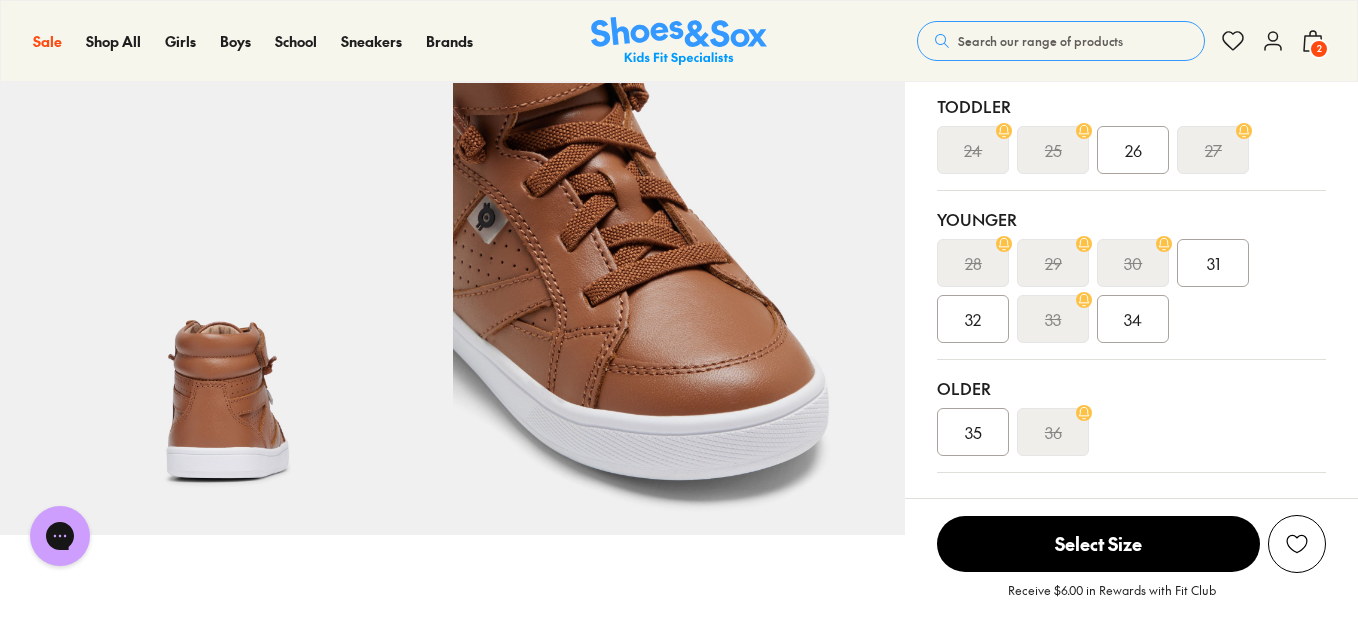 scroll, scrollTop: 500, scrollLeft: 0, axis: vertical 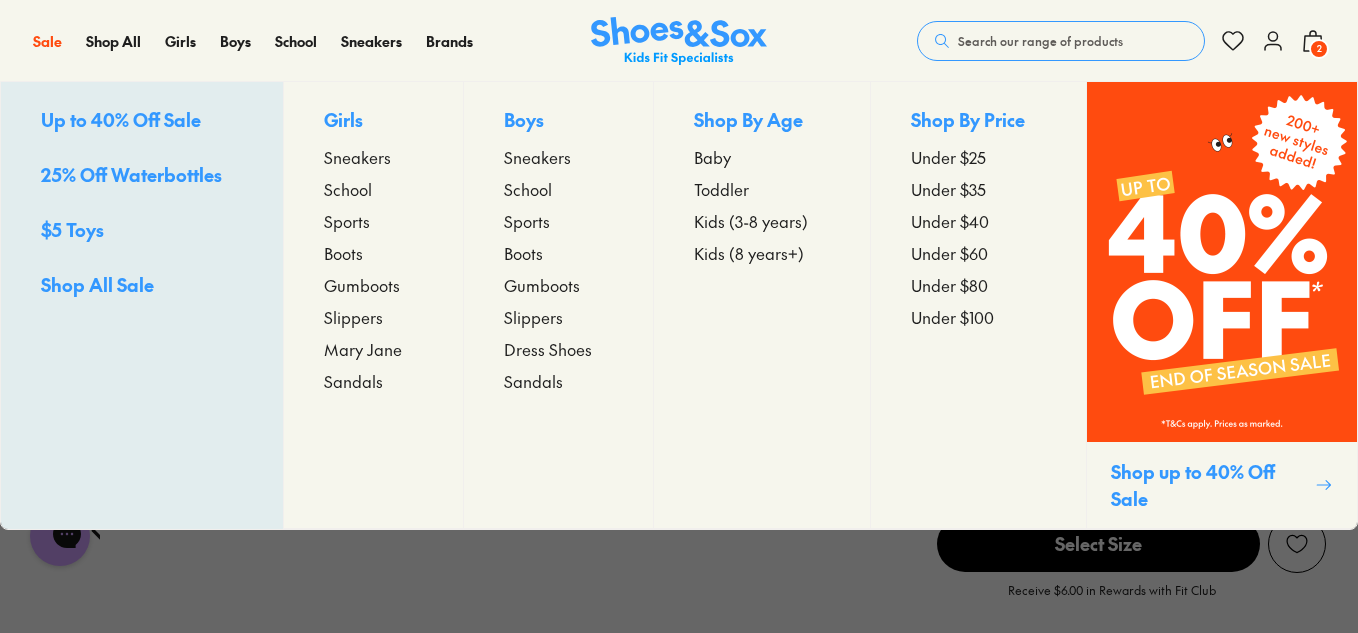 click on "Gumboots" at bounding box center [542, 285] 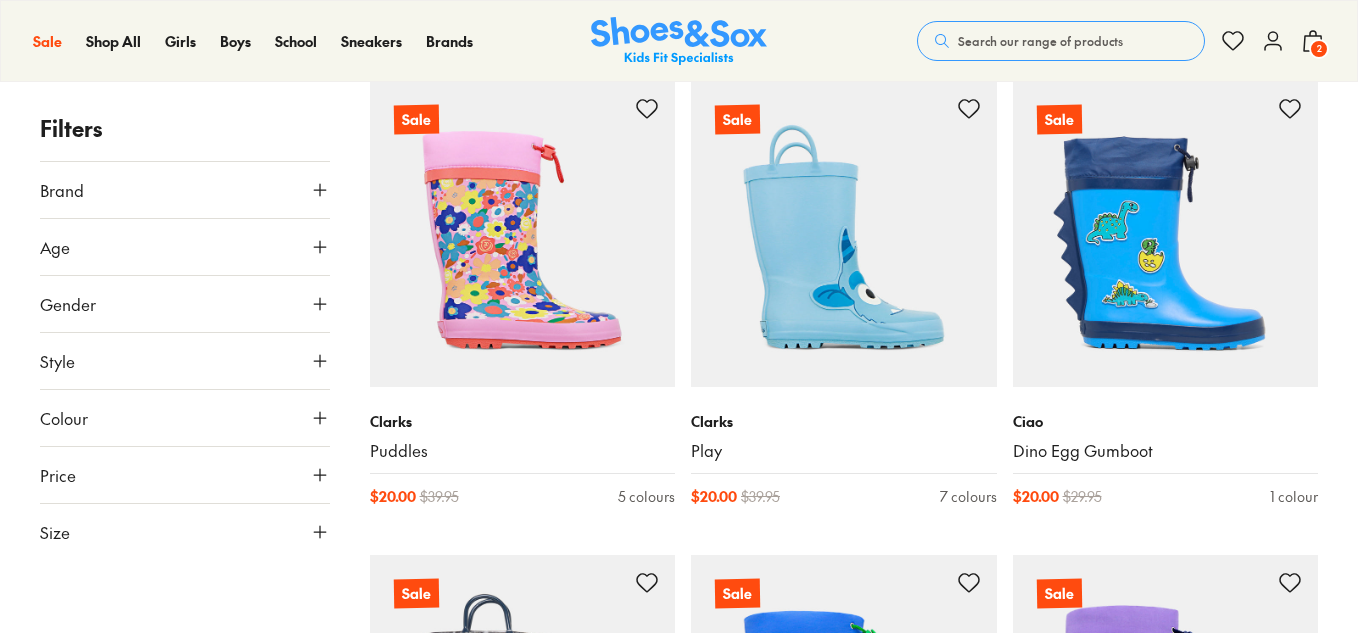 scroll, scrollTop: 400, scrollLeft: 0, axis: vertical 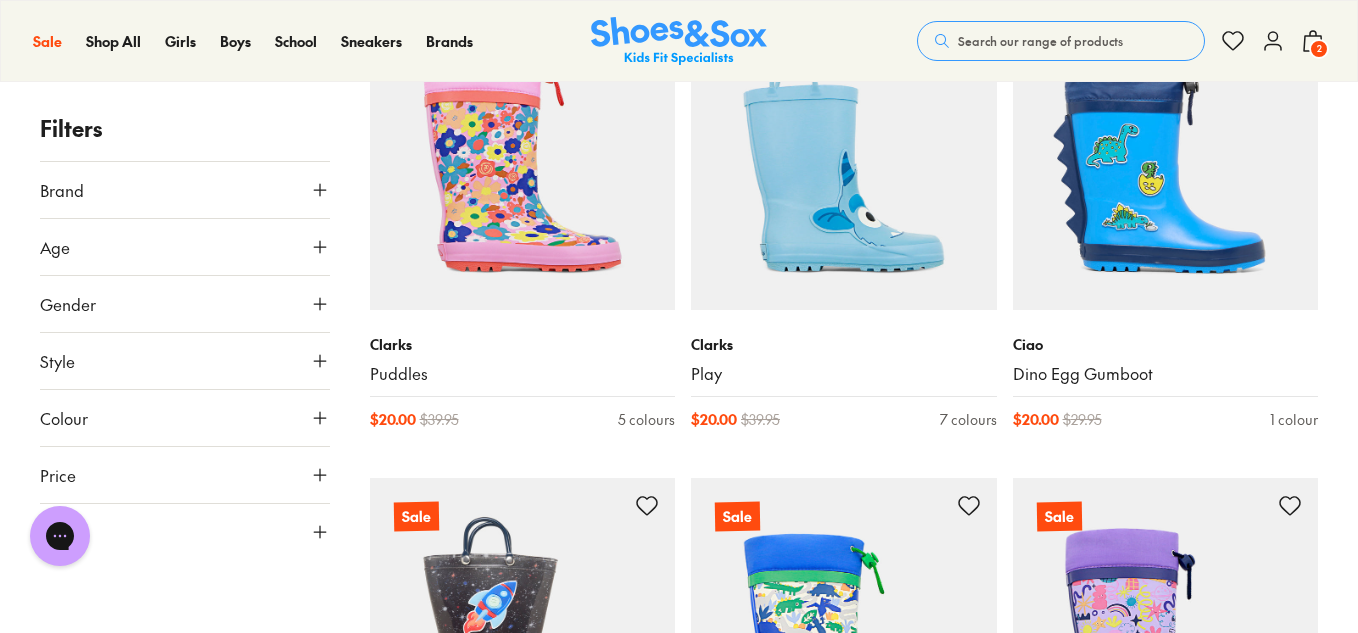 click 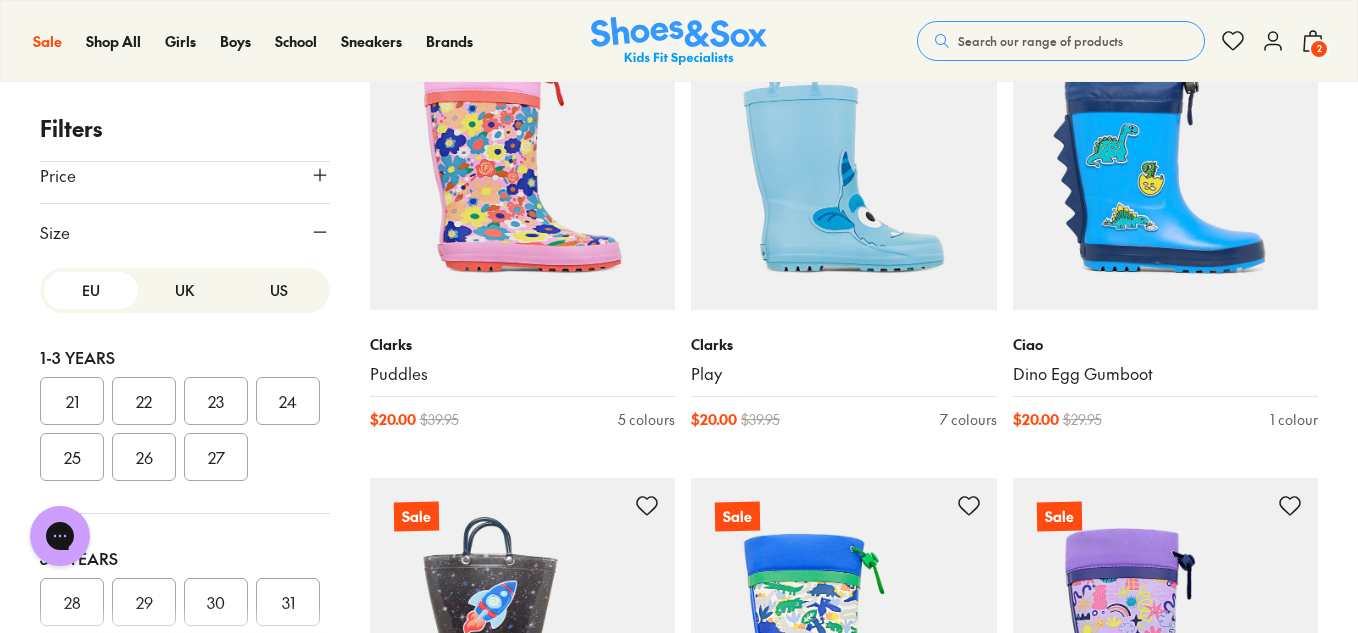 scroll, scrollTop: 311, scrollLeft: 0, axis: vertical 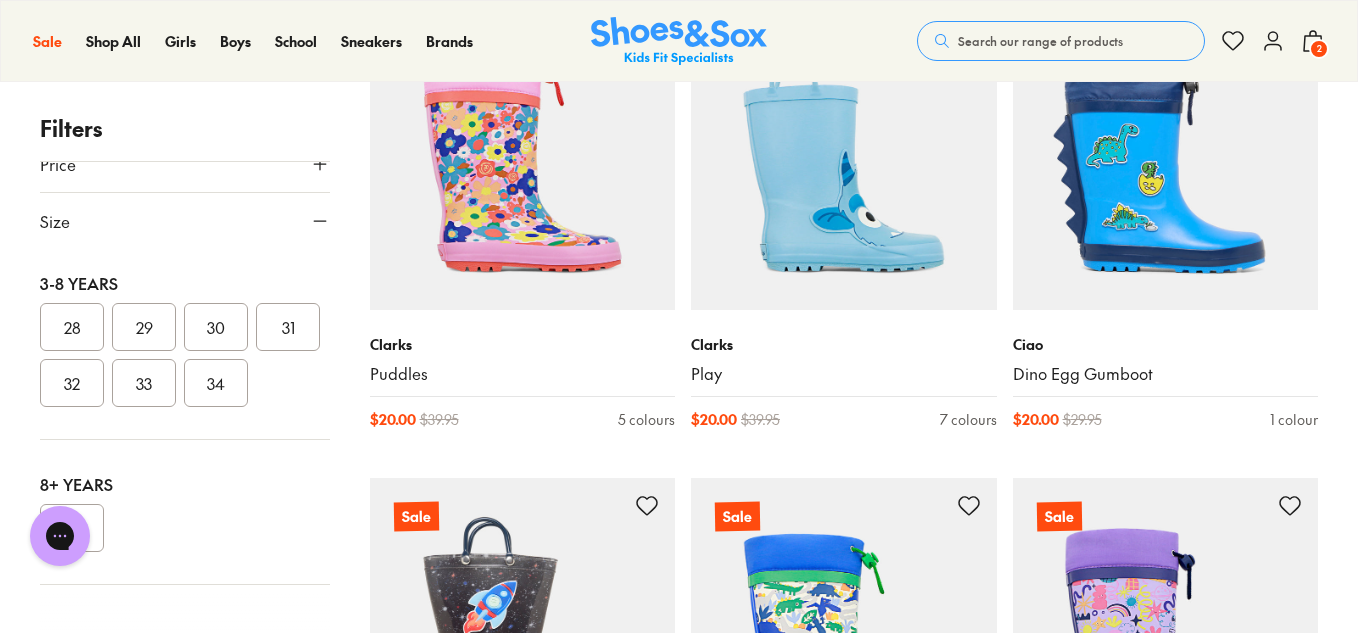 click on "Chat with us" at bounding box center (60, 536) 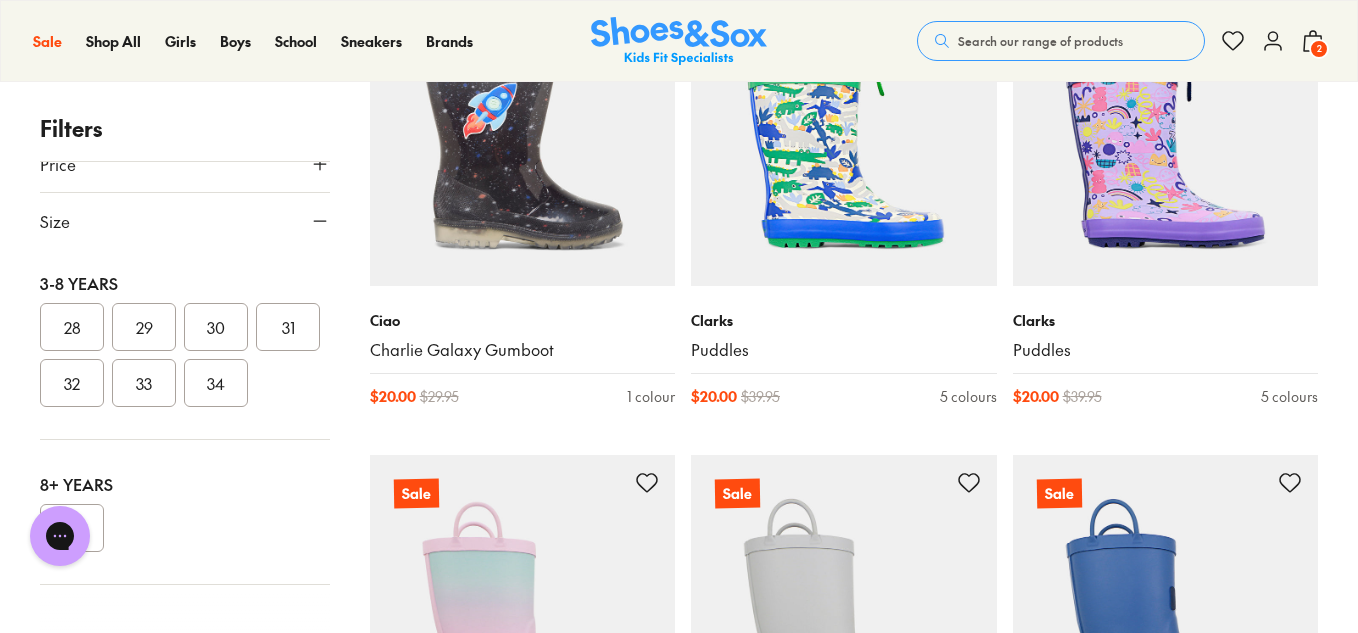 scroll, scrollTop: 900, scrollLeft: 0, axis: vertical 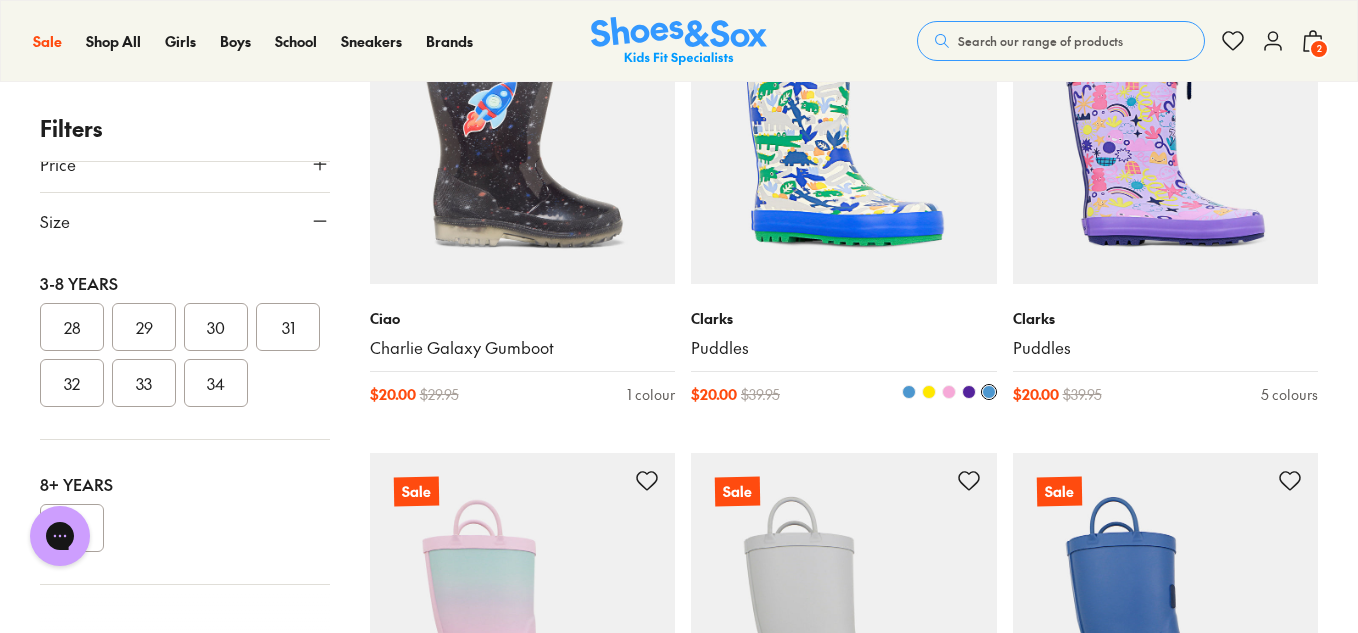 click at bounding box center (844, 131) 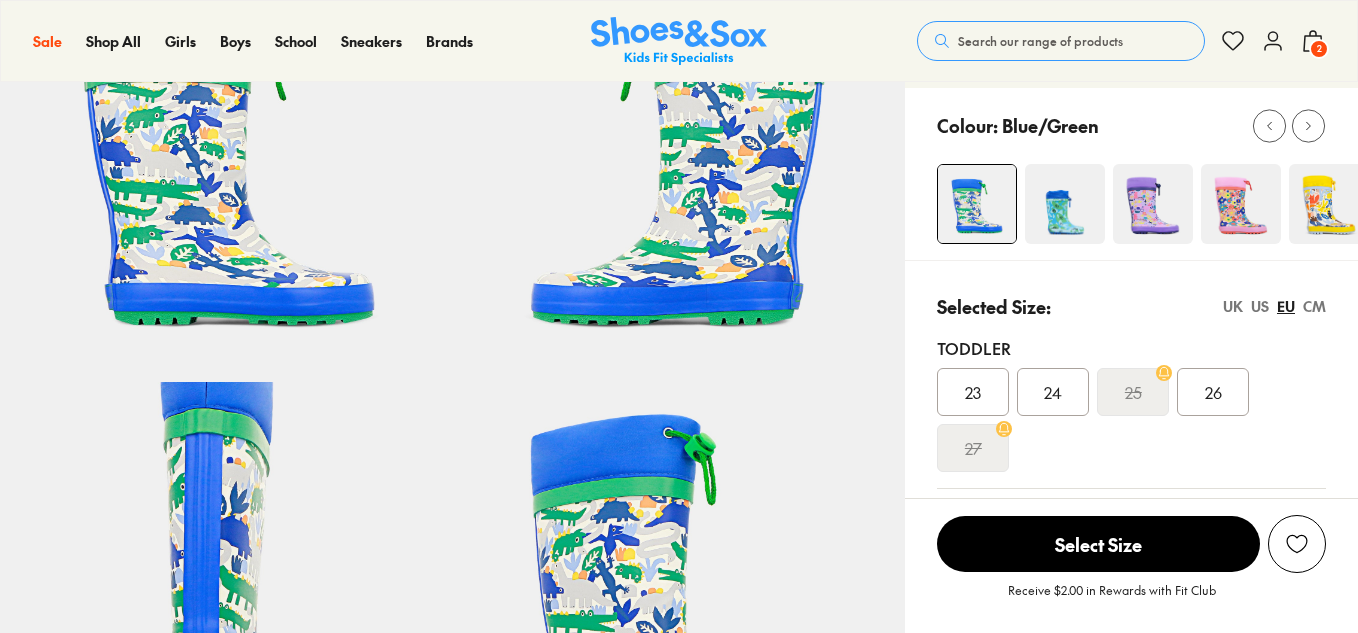 scroll, scrollTop: 400, scrollLeft: 0, axis: vertical 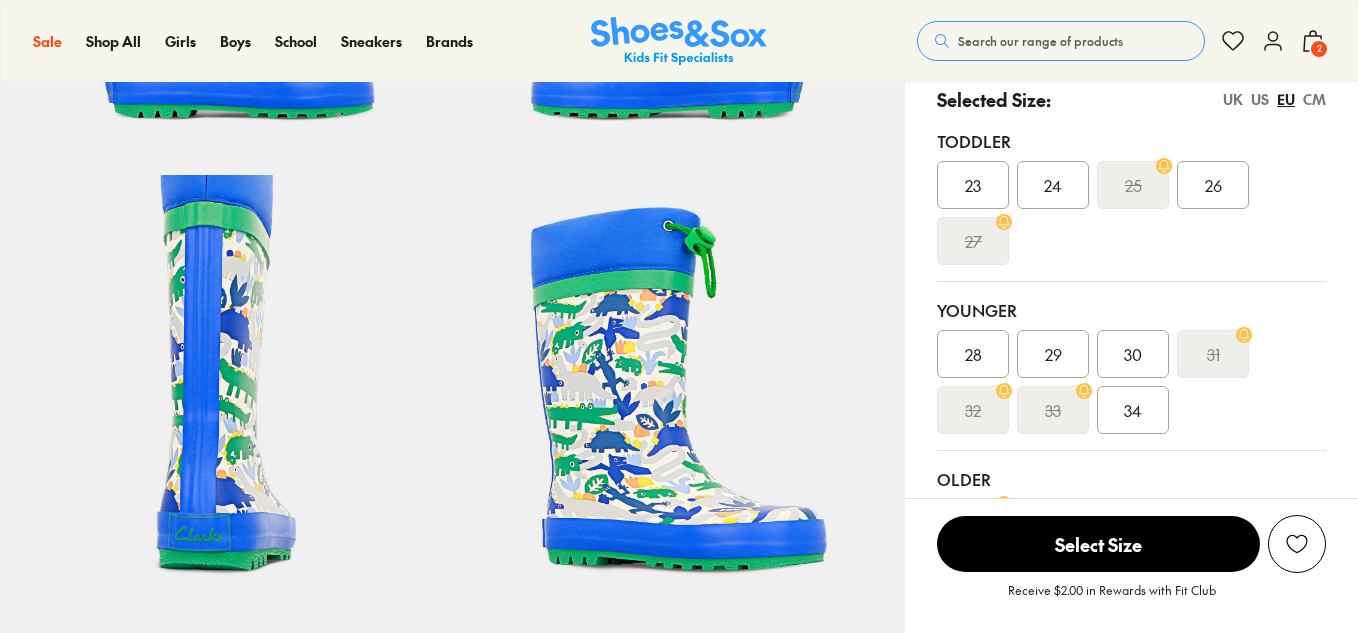 select on "*" 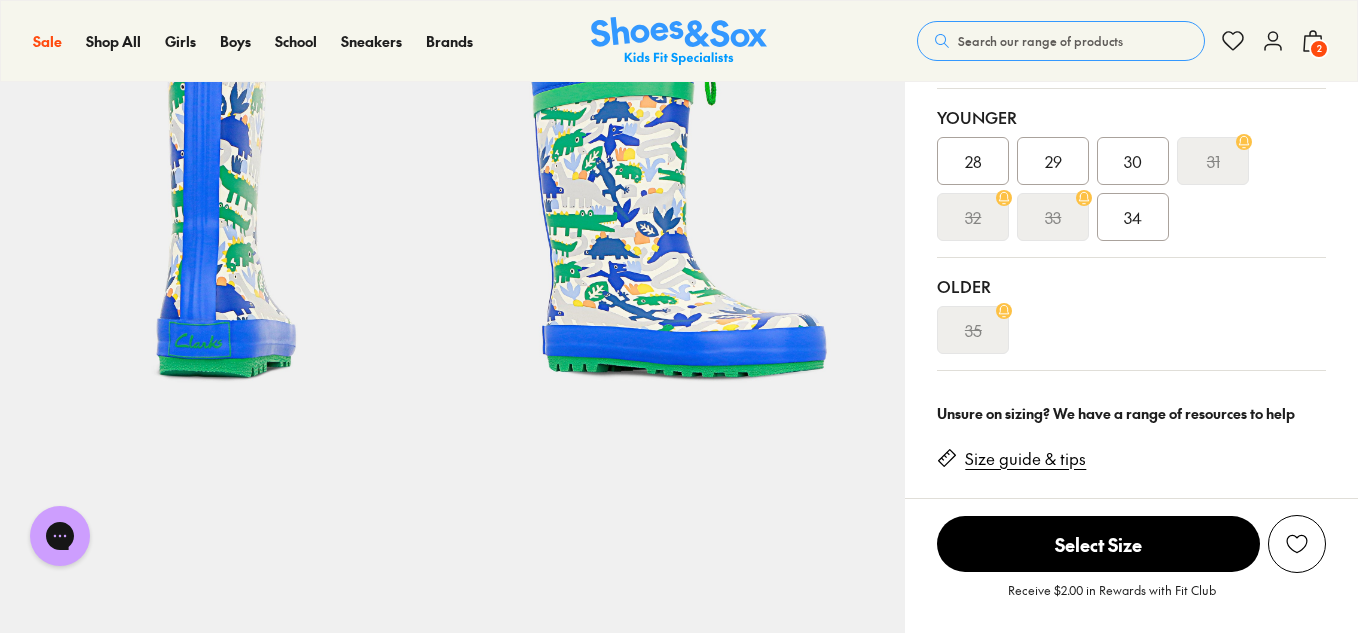 scroll, scrollTop: 600, scrollLeft: 0, axis: vertical 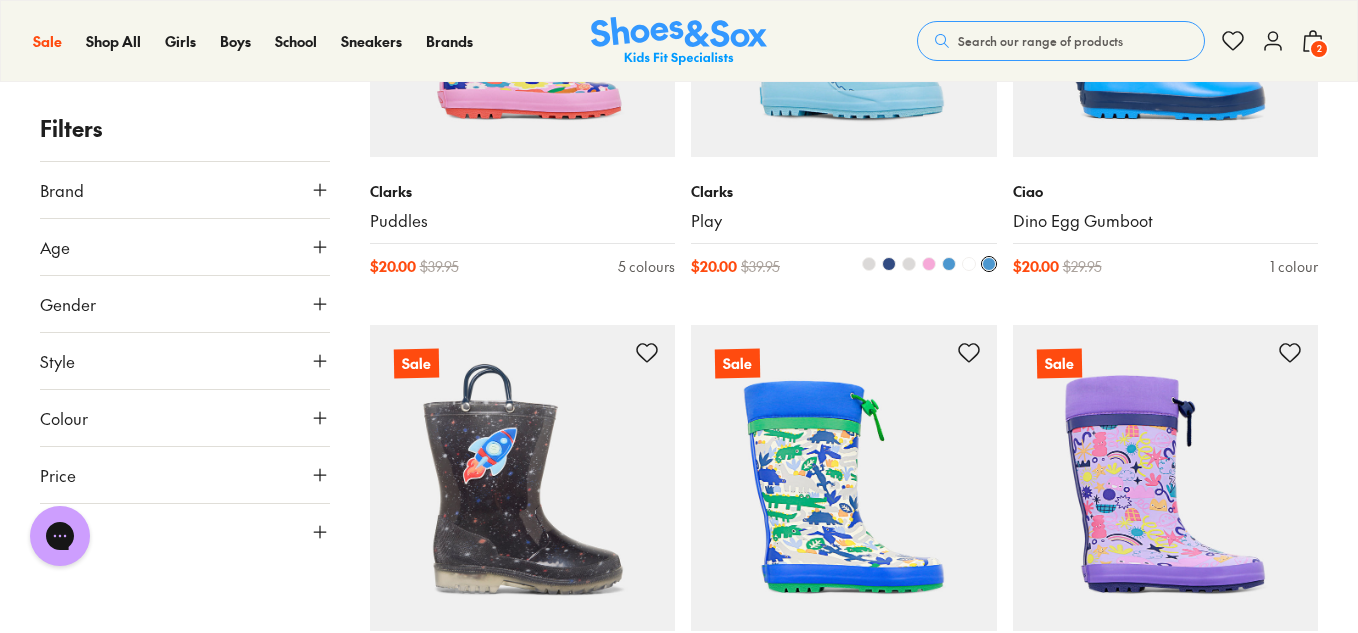 click at bounding box center [844, 4] 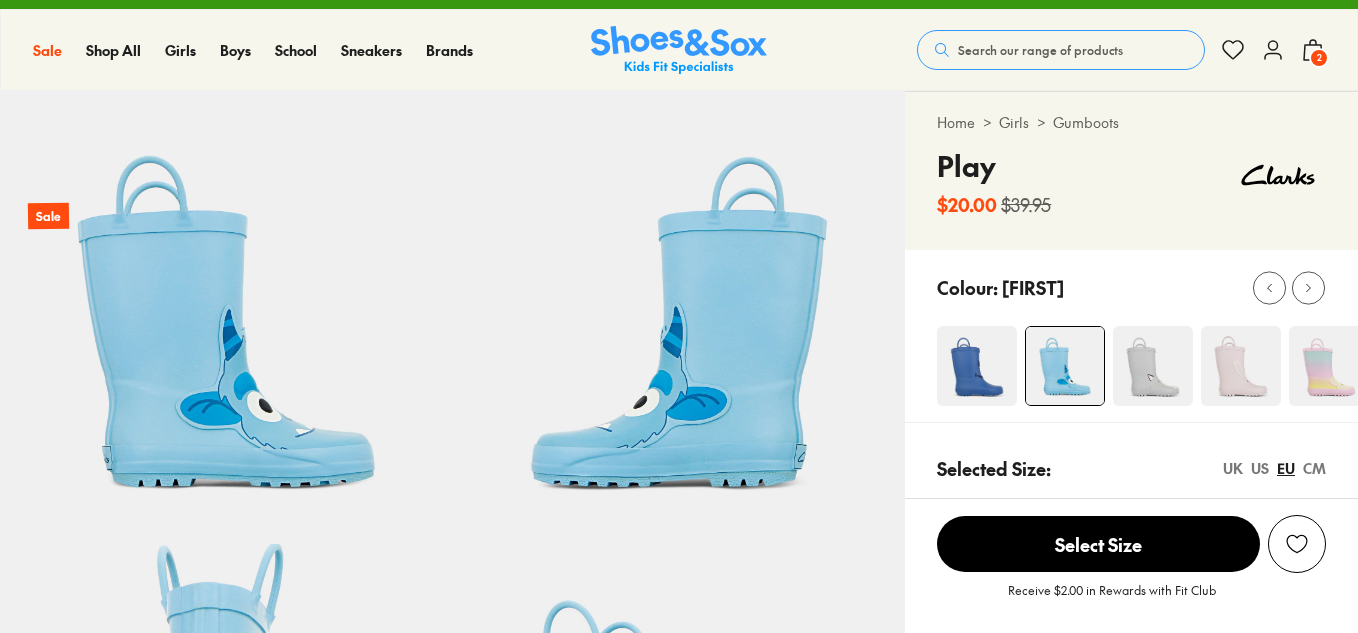 scroll, scrollTop: 400, scrollLeft: 0, axis: vertical 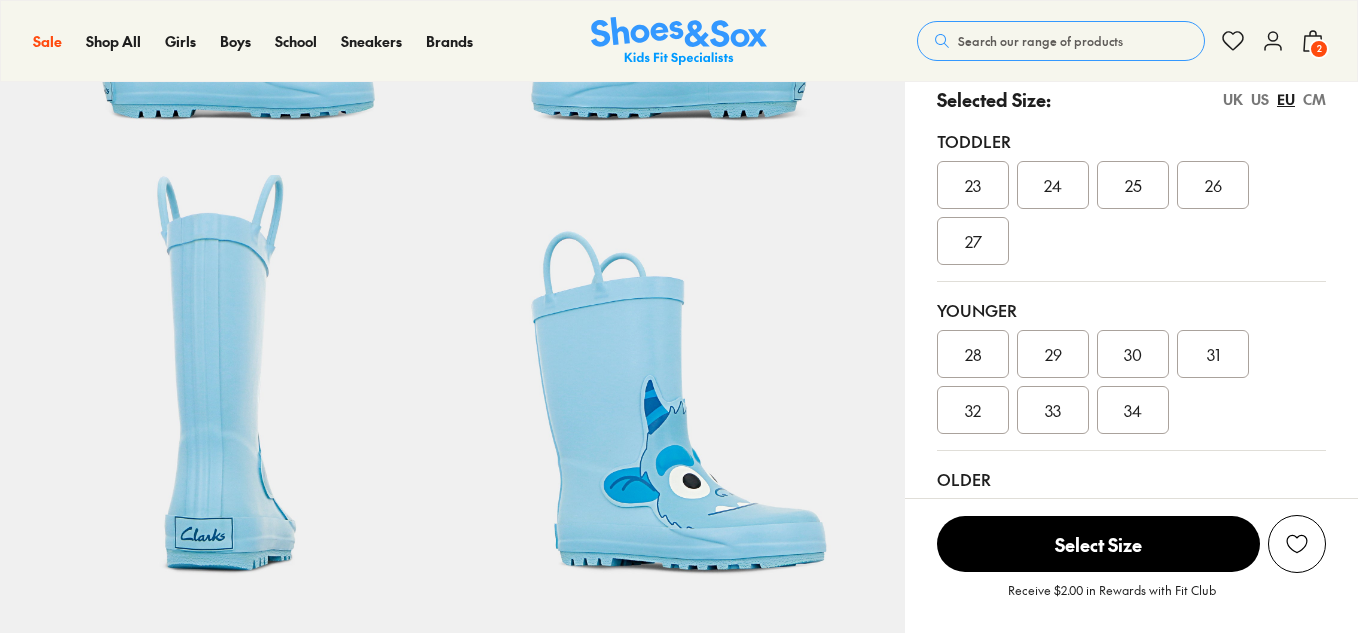 select on "*" 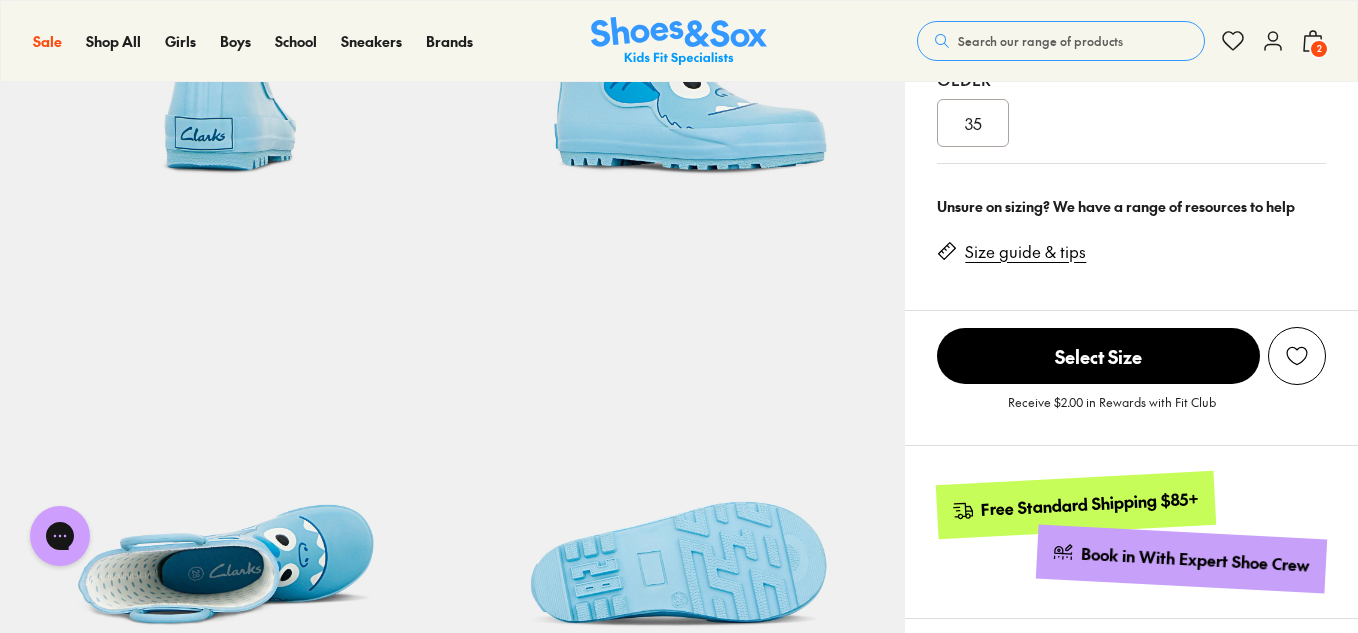 scroll, scrollTop: 500, scrollLeft: 0, axis: vertical 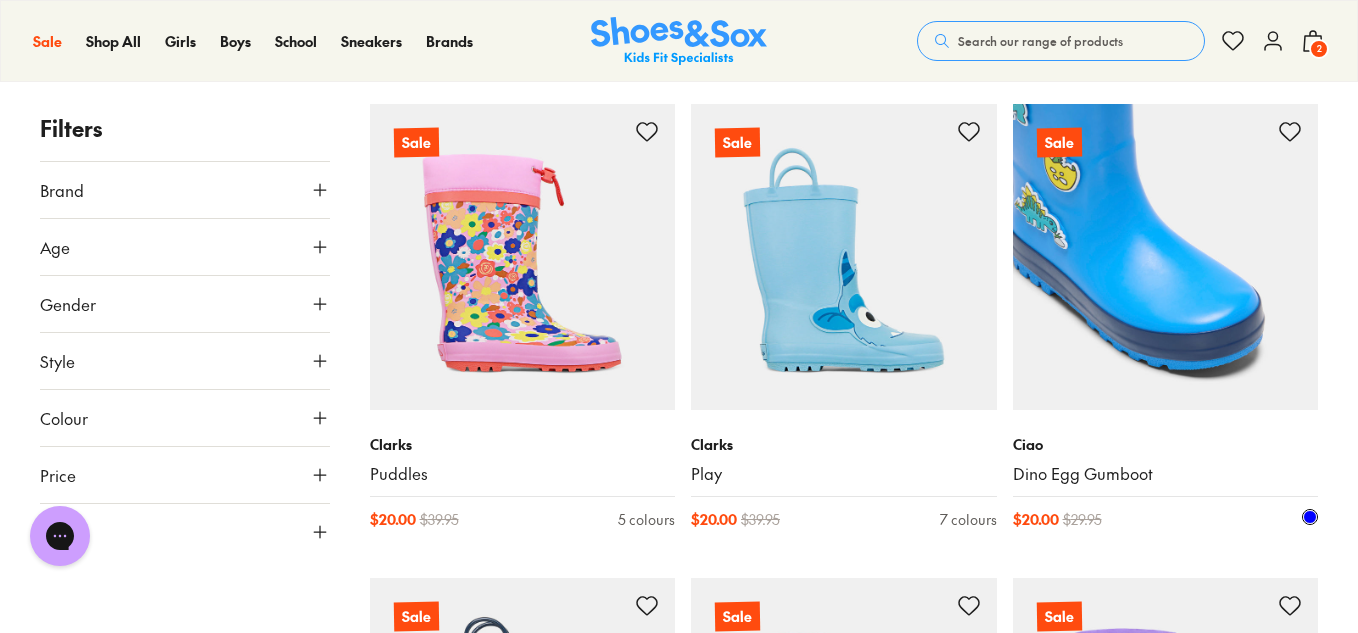 click at bounding box center (1166, 257) 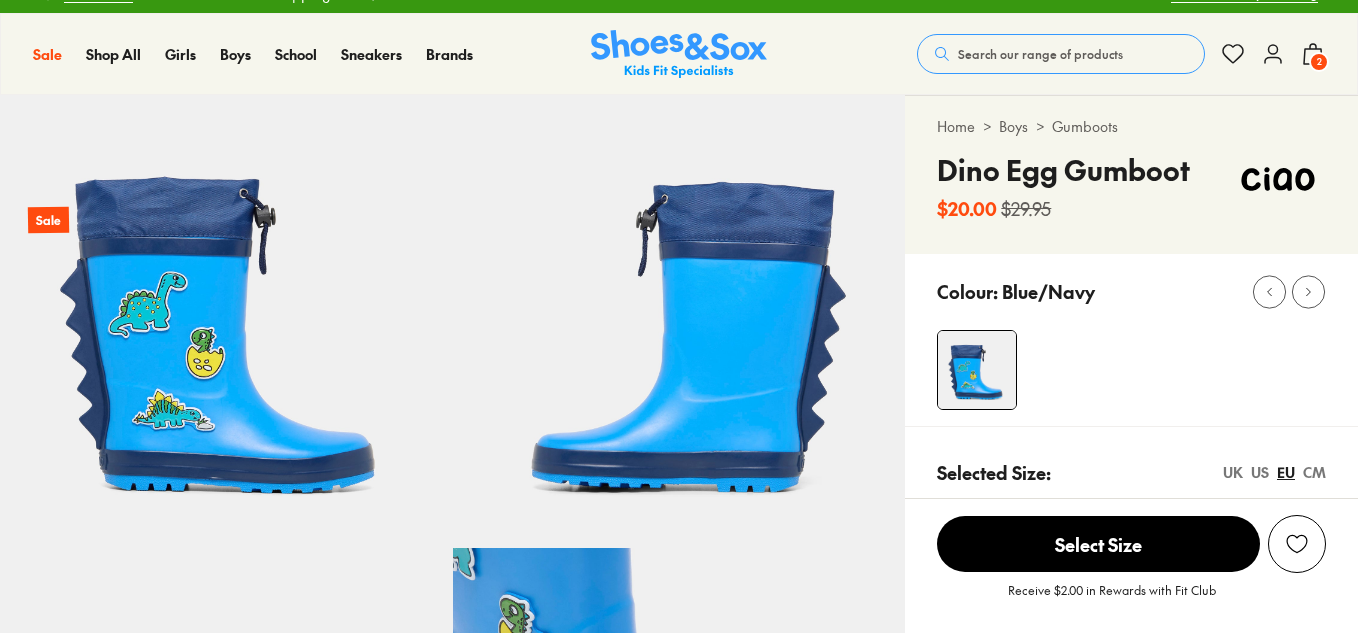scroll, scrollTop: 400, scrollLeft: 0, axis: vertical 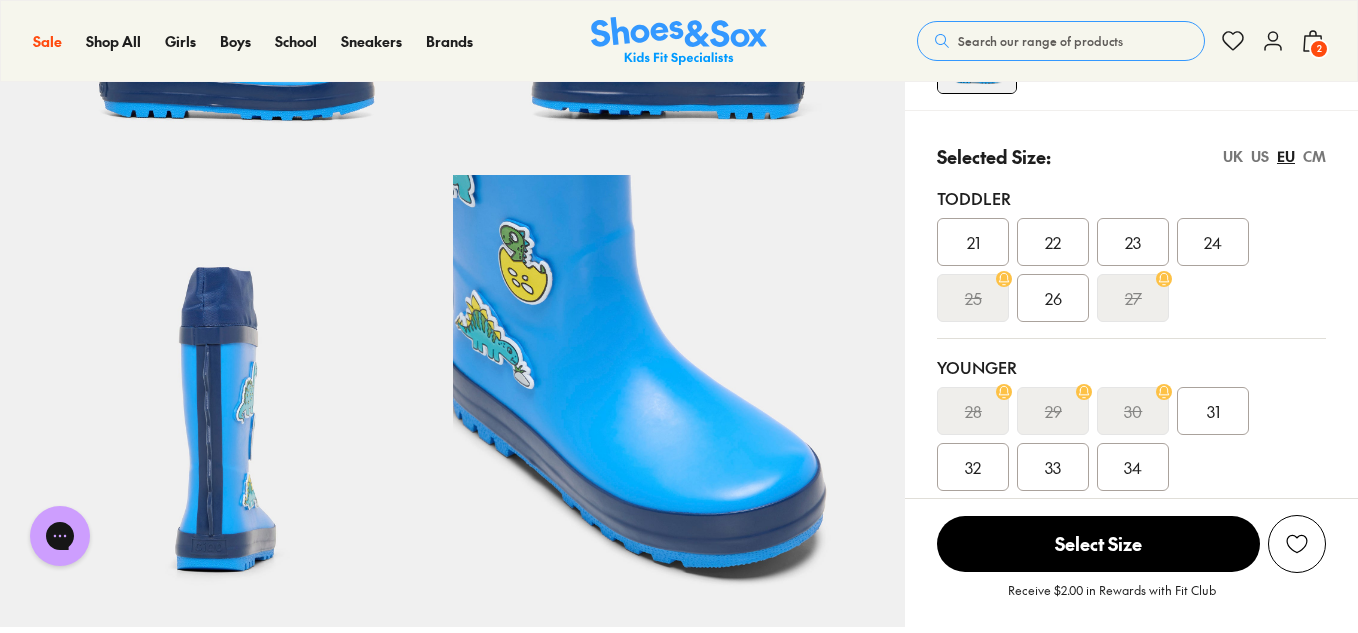 select on "*" 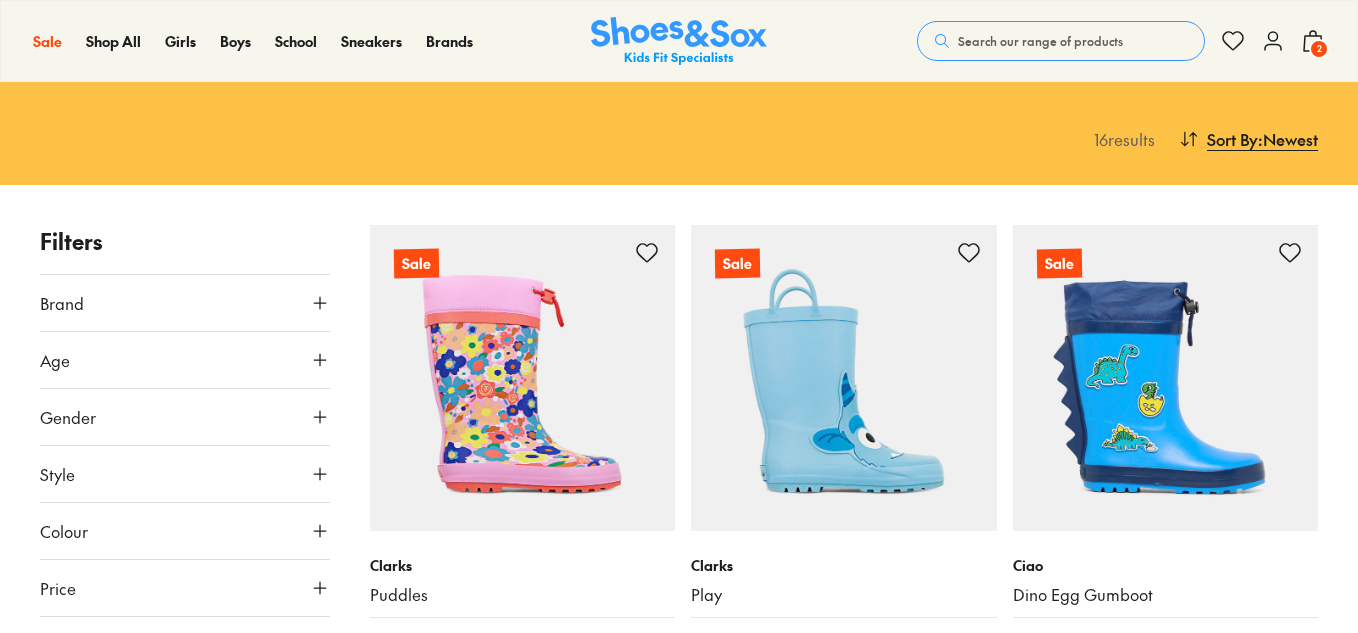 scroll, scrollTop: 179, scrollLeft: 0, axis: vertical 